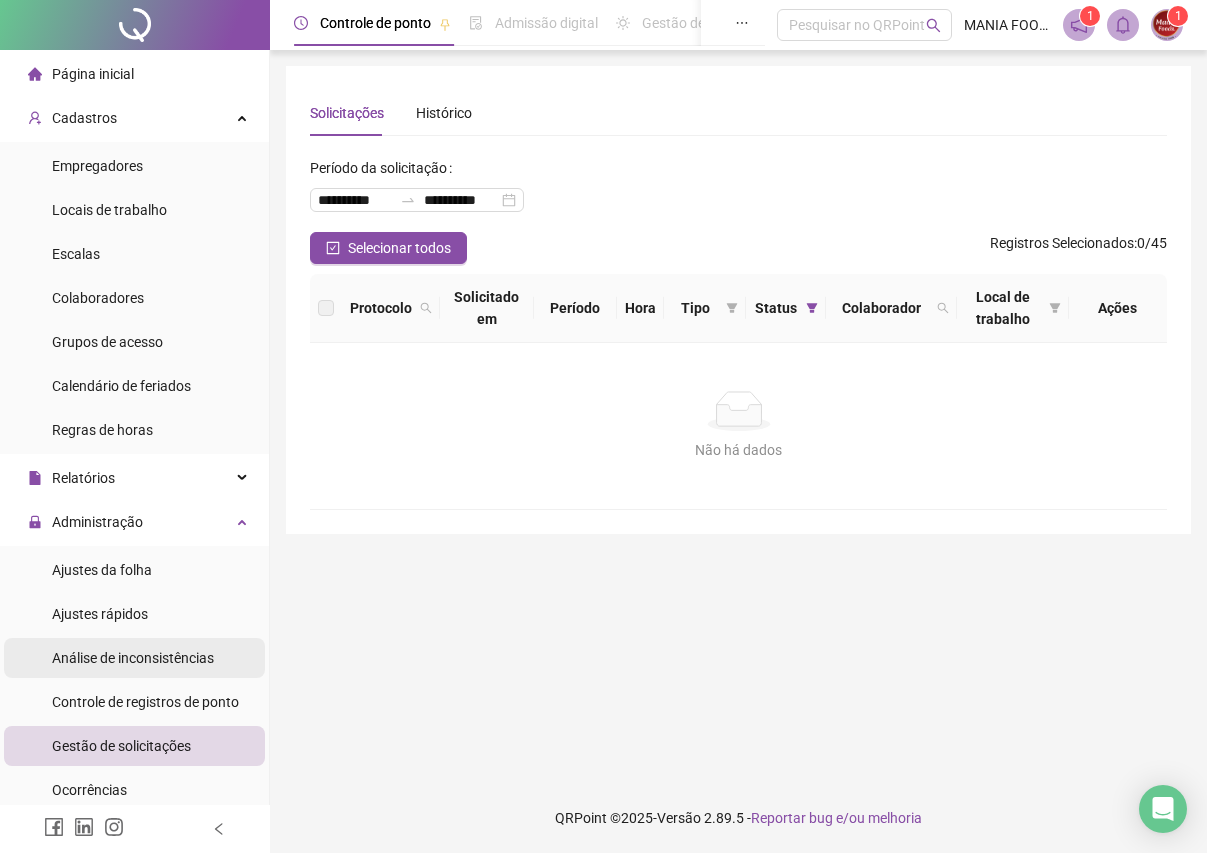 scroll, scrollTop: 0, scrollLeft: 0, axis: both 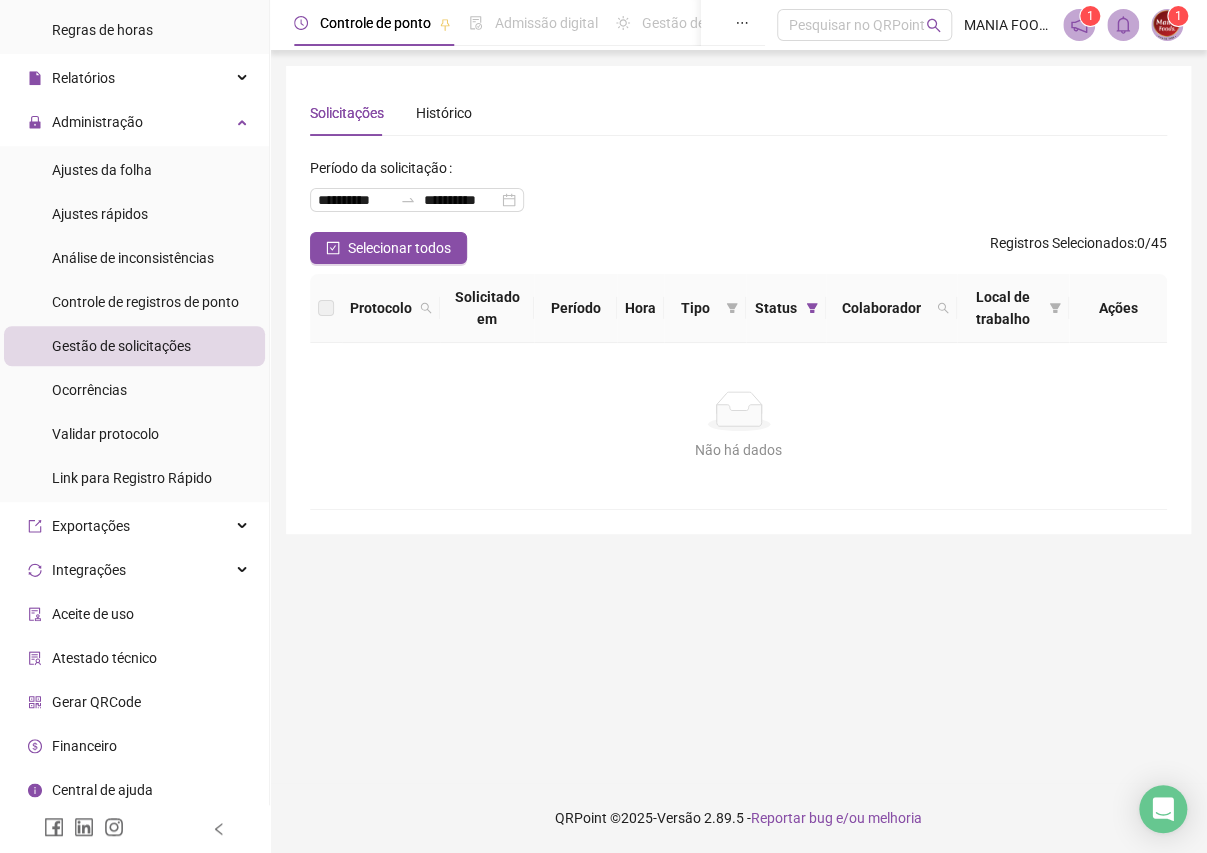 click on "Gerar QRCode" at bounding box center (96, 702) 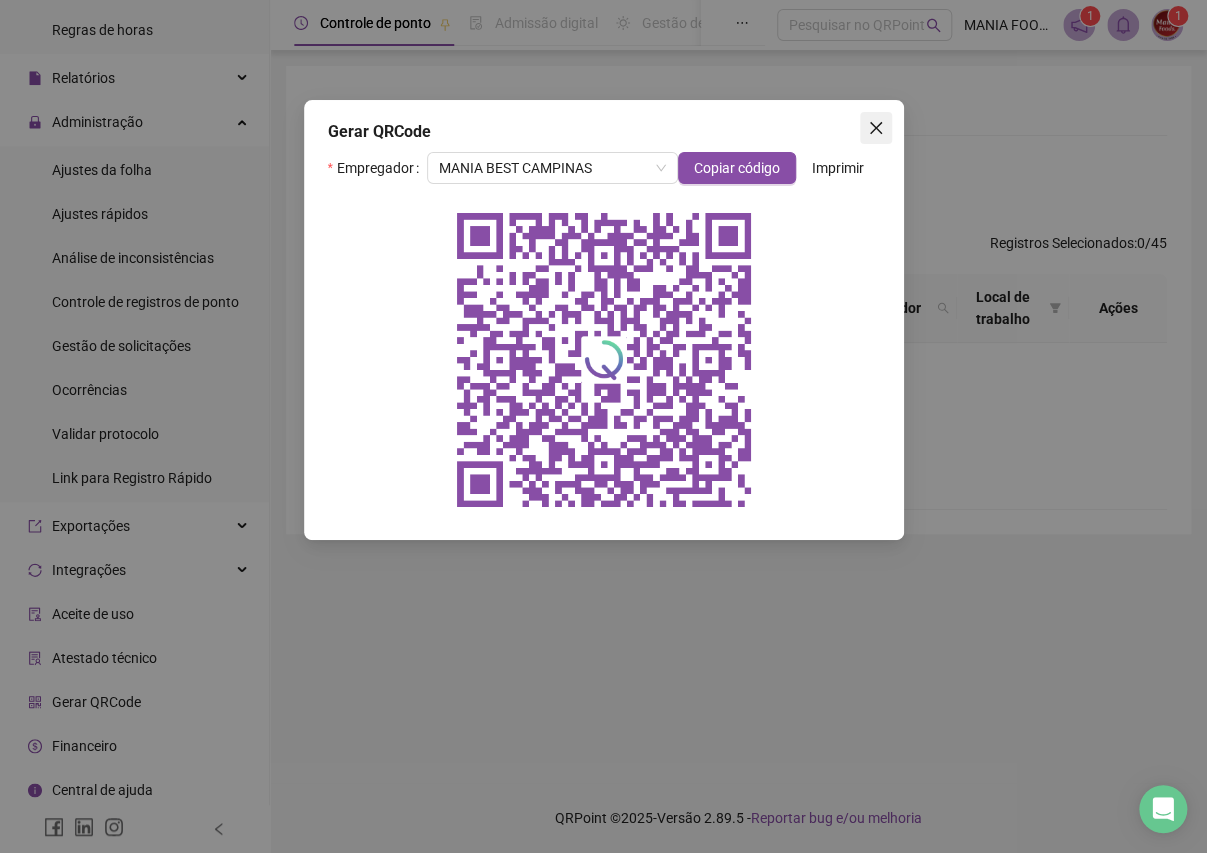 click 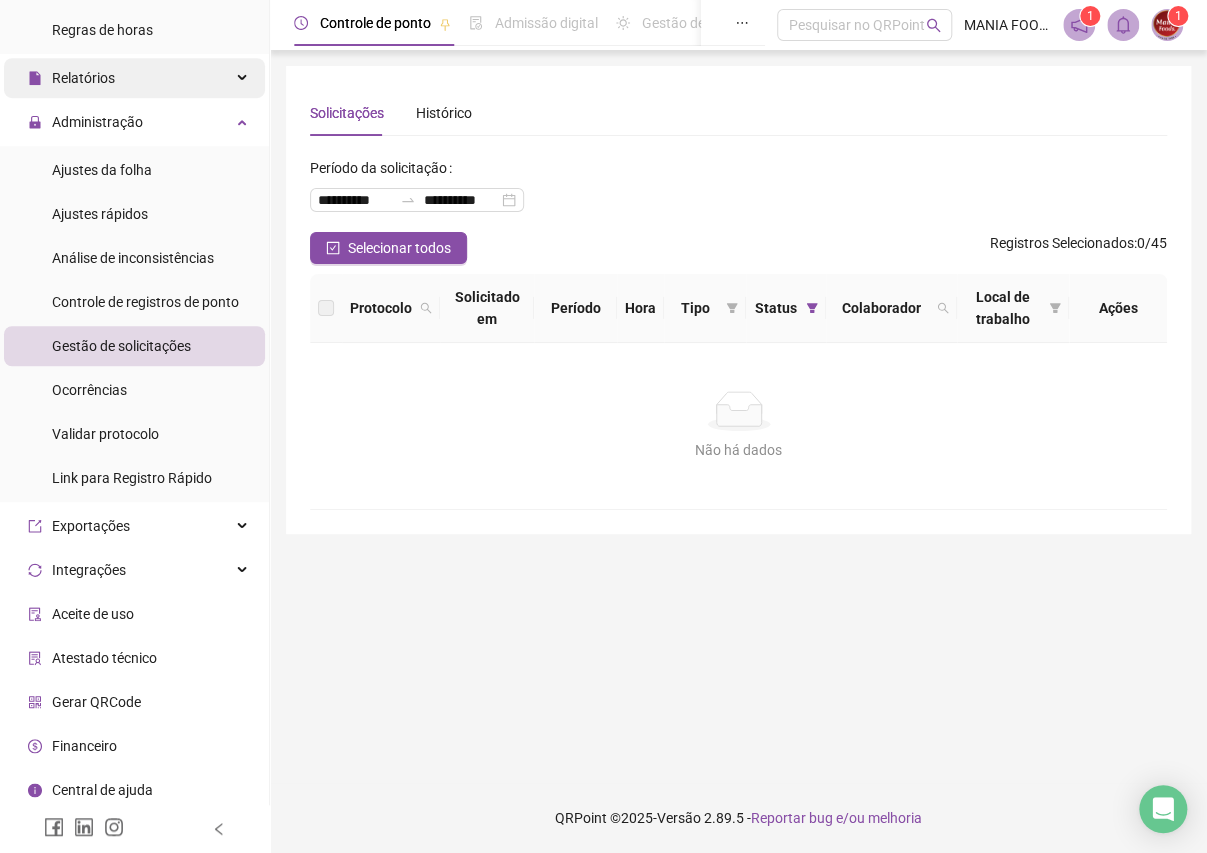 click on "Relatórios" at bounding box center [134, 78] 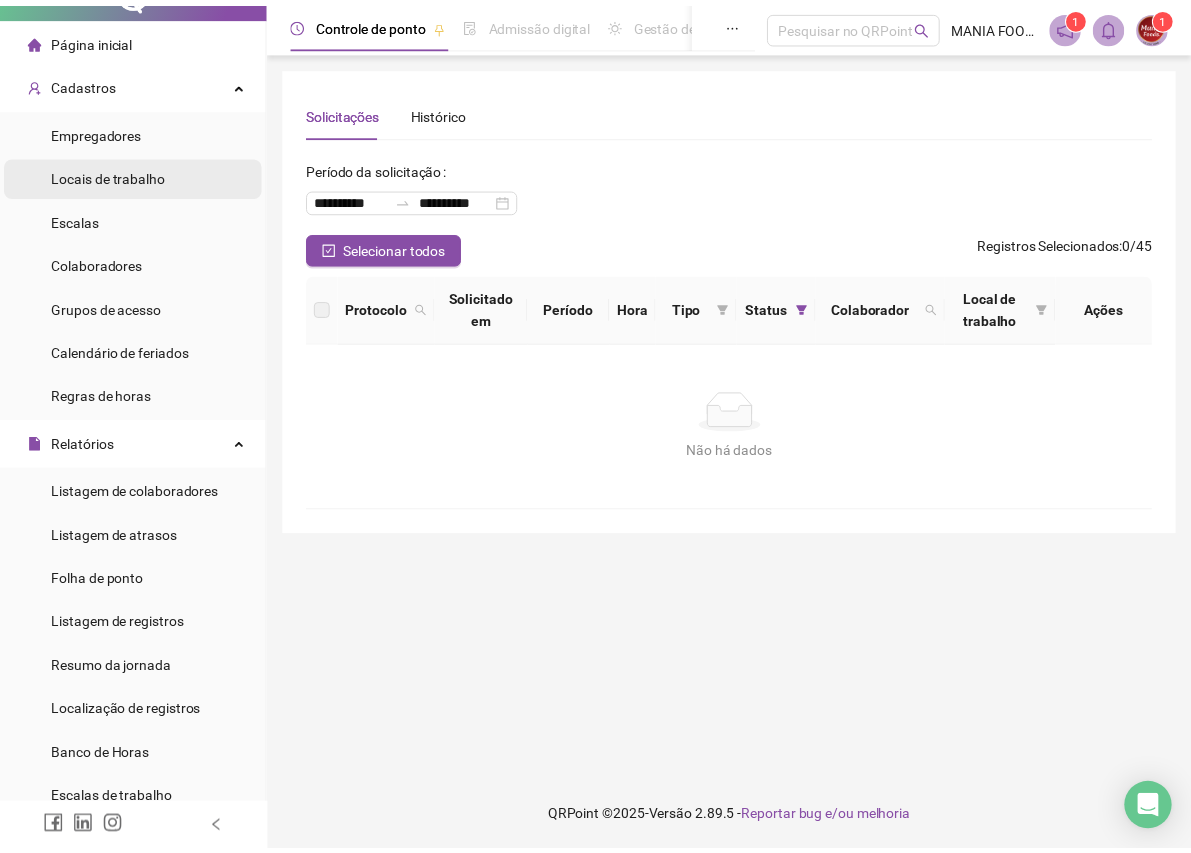 scroll, scrollTop: 0, scrollLeft: 0, axis: both 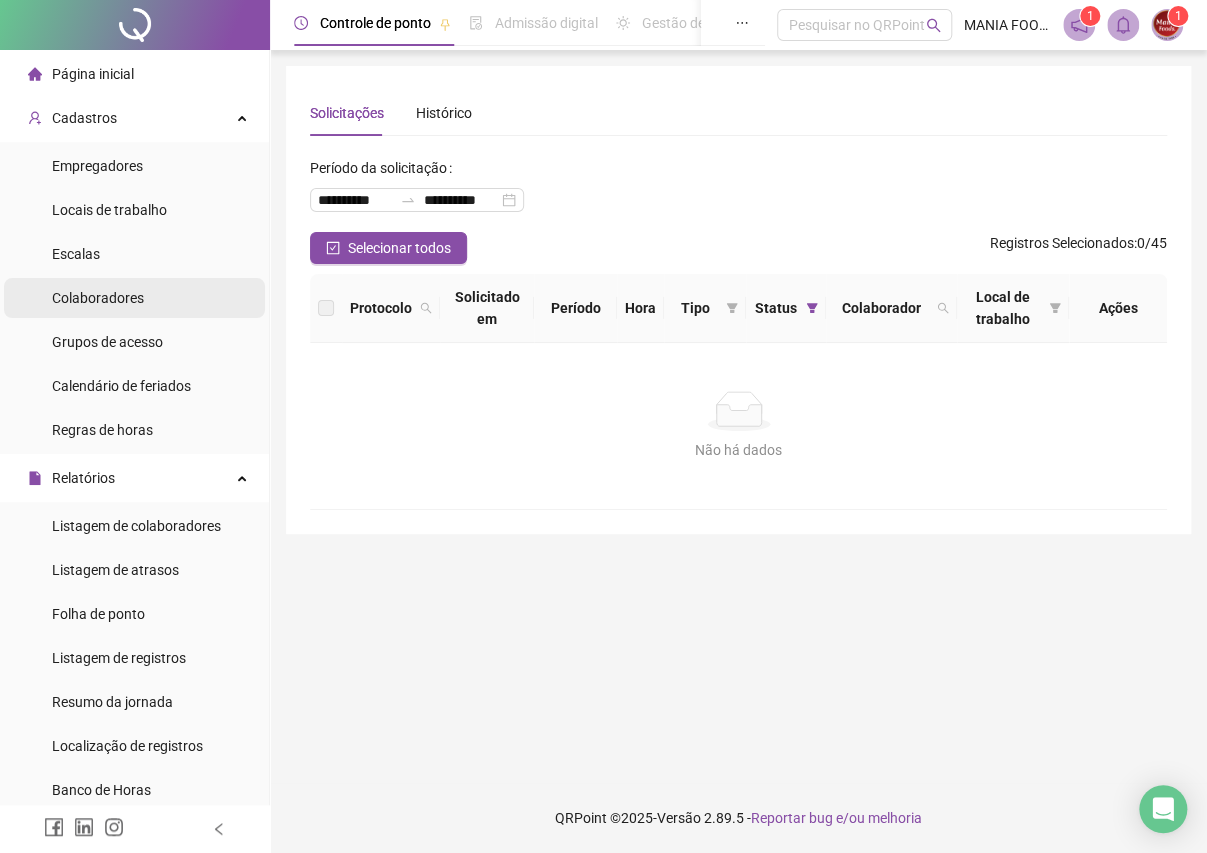 click on "Colaboradores" at bounding box center (98, 298) 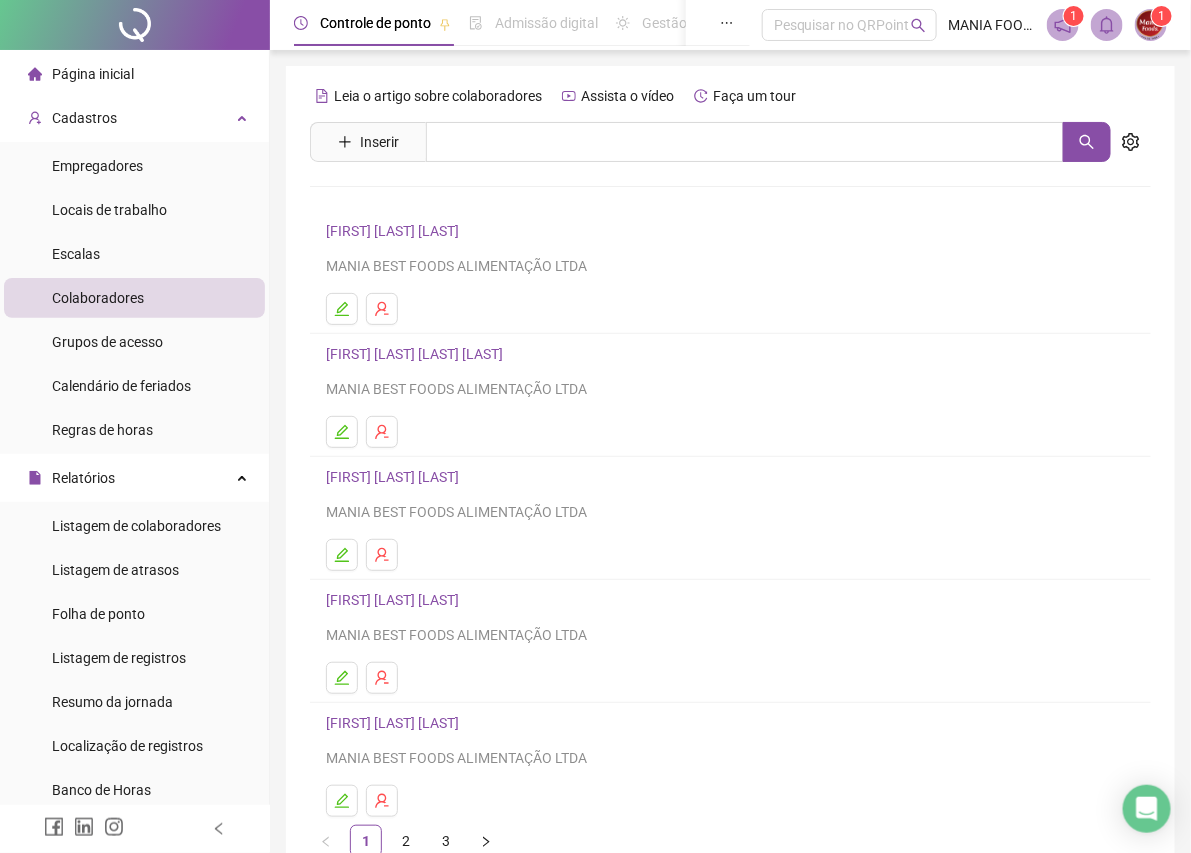 click on "[FIRST] [LAST] [LAST] [LAST]" at bounding box center (417, 354) 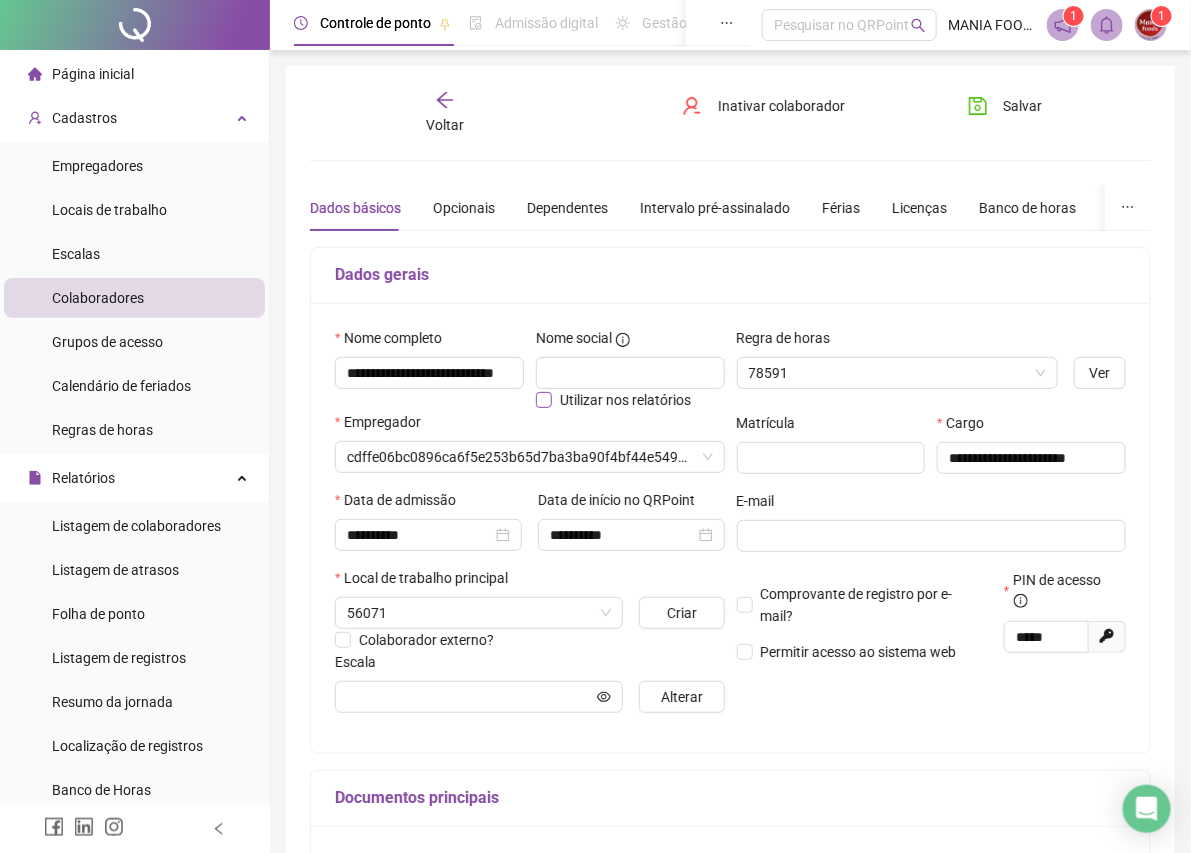 type on "**********" 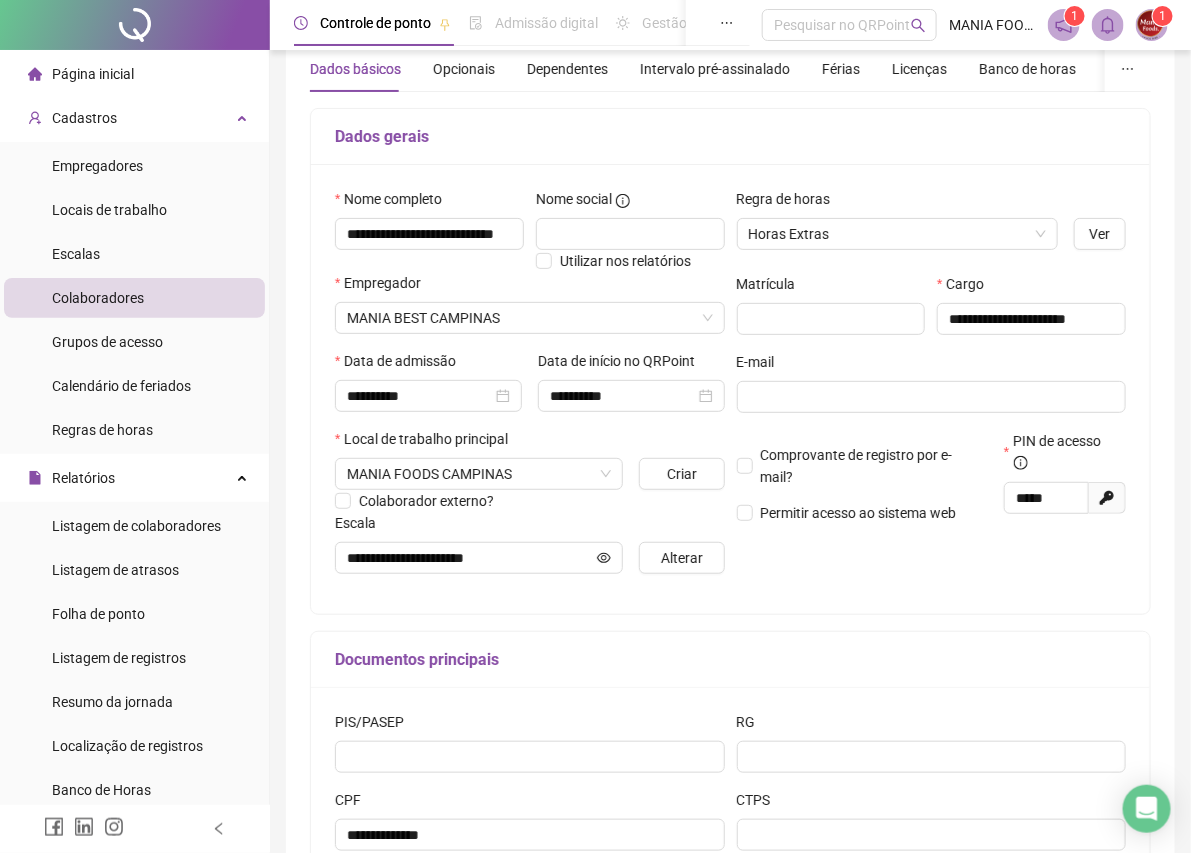 scroll, scrollTop: 289, scrollLeft: 0, axis: vertical 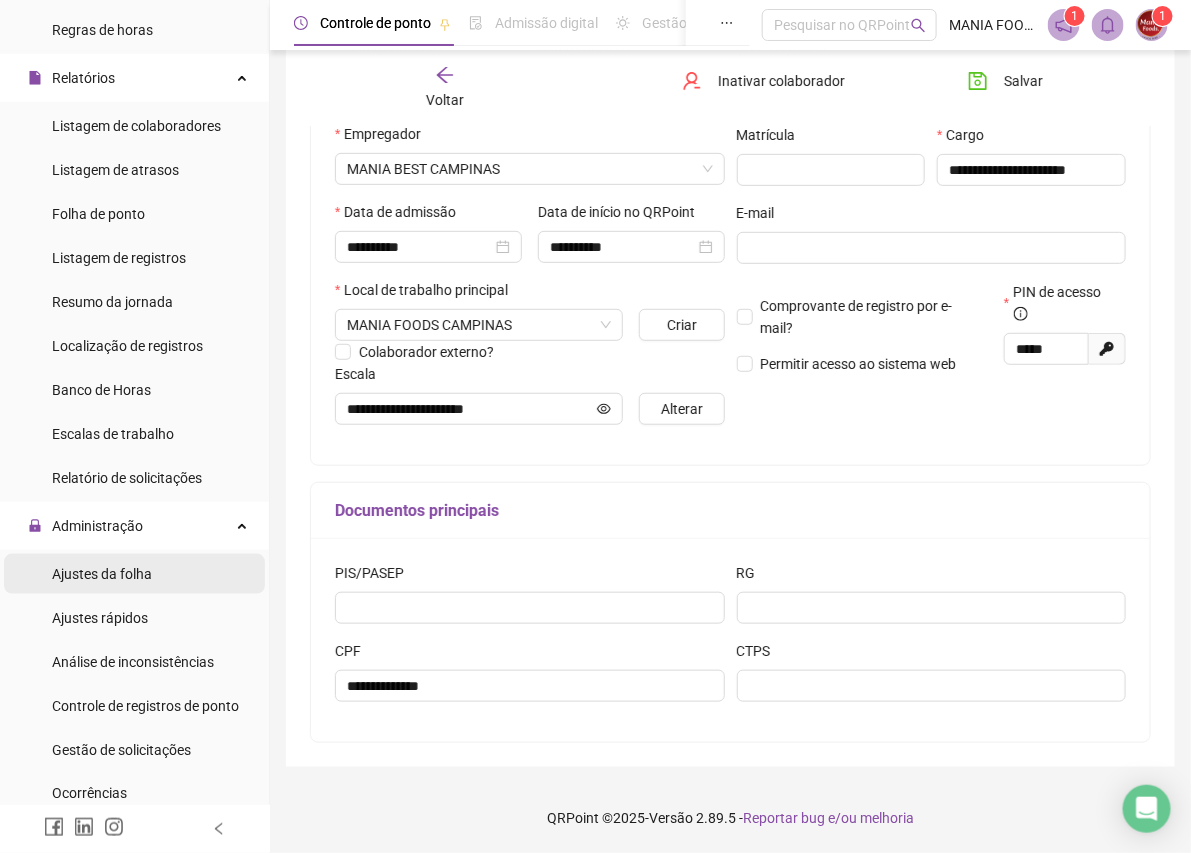 click on "Ajustes da folha" at bounding box center (102, 574) 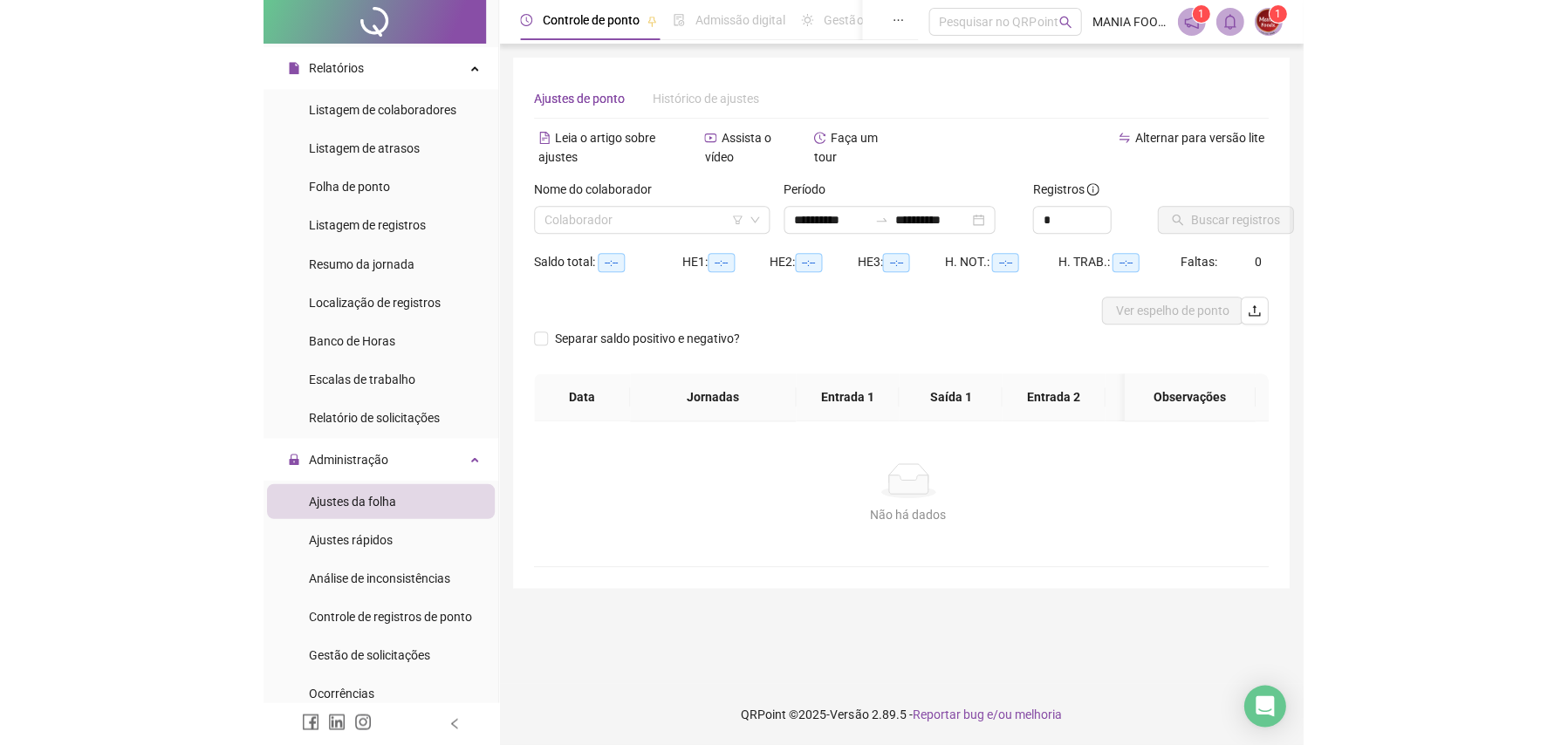 scroll, scrollTop: 0, scrollLeft: 0, axis: both 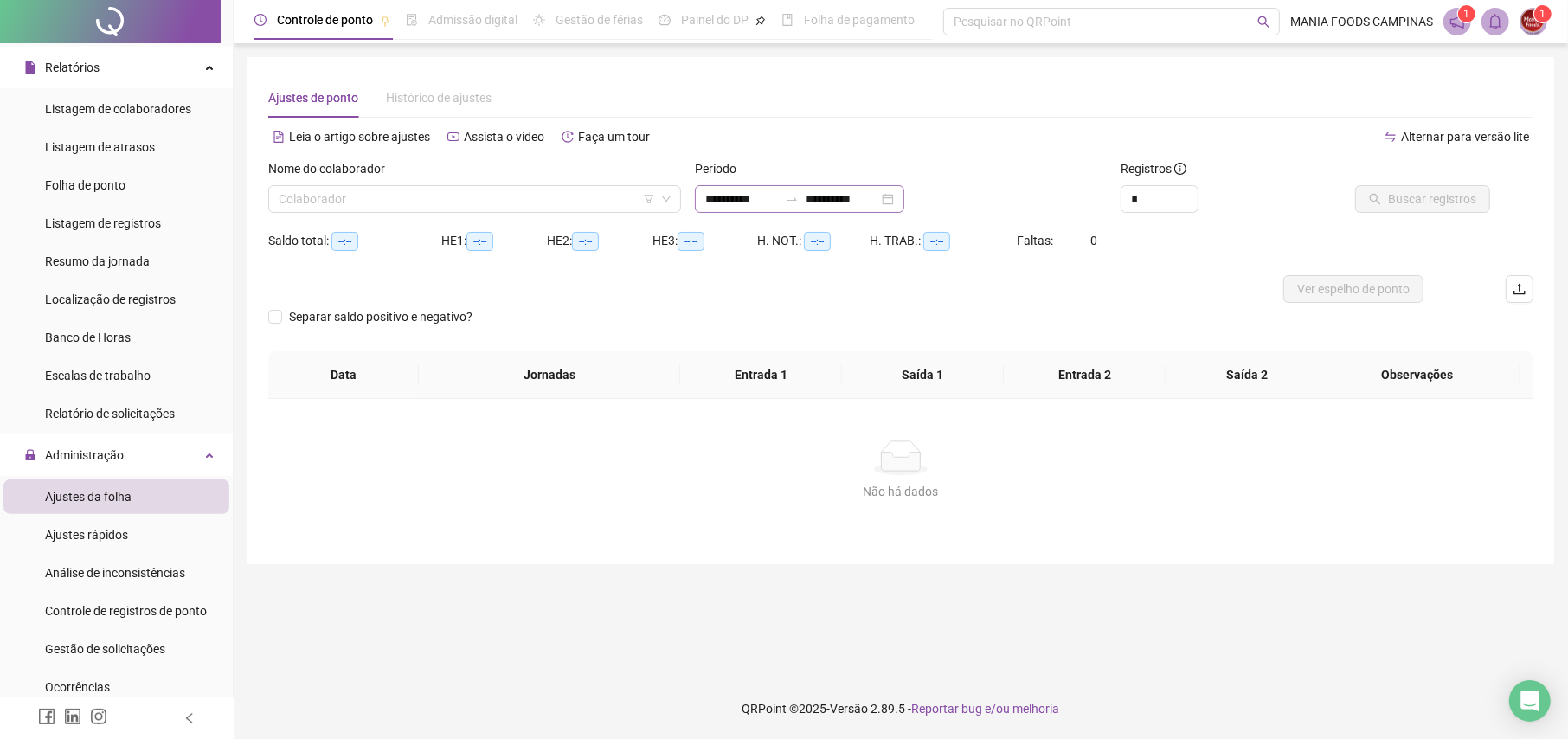 click on "**********" at bounding box center [800, 199] 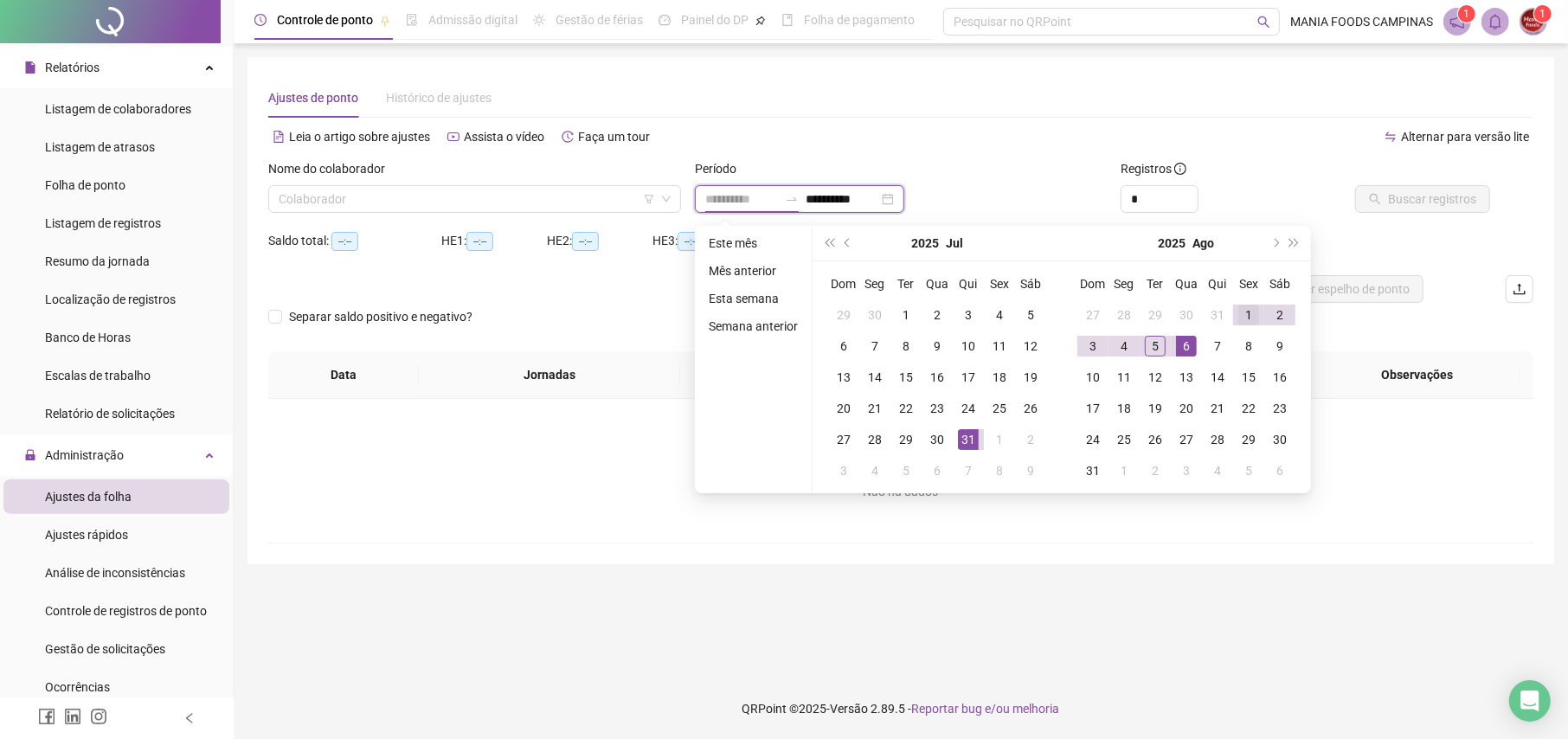 type on "**********" 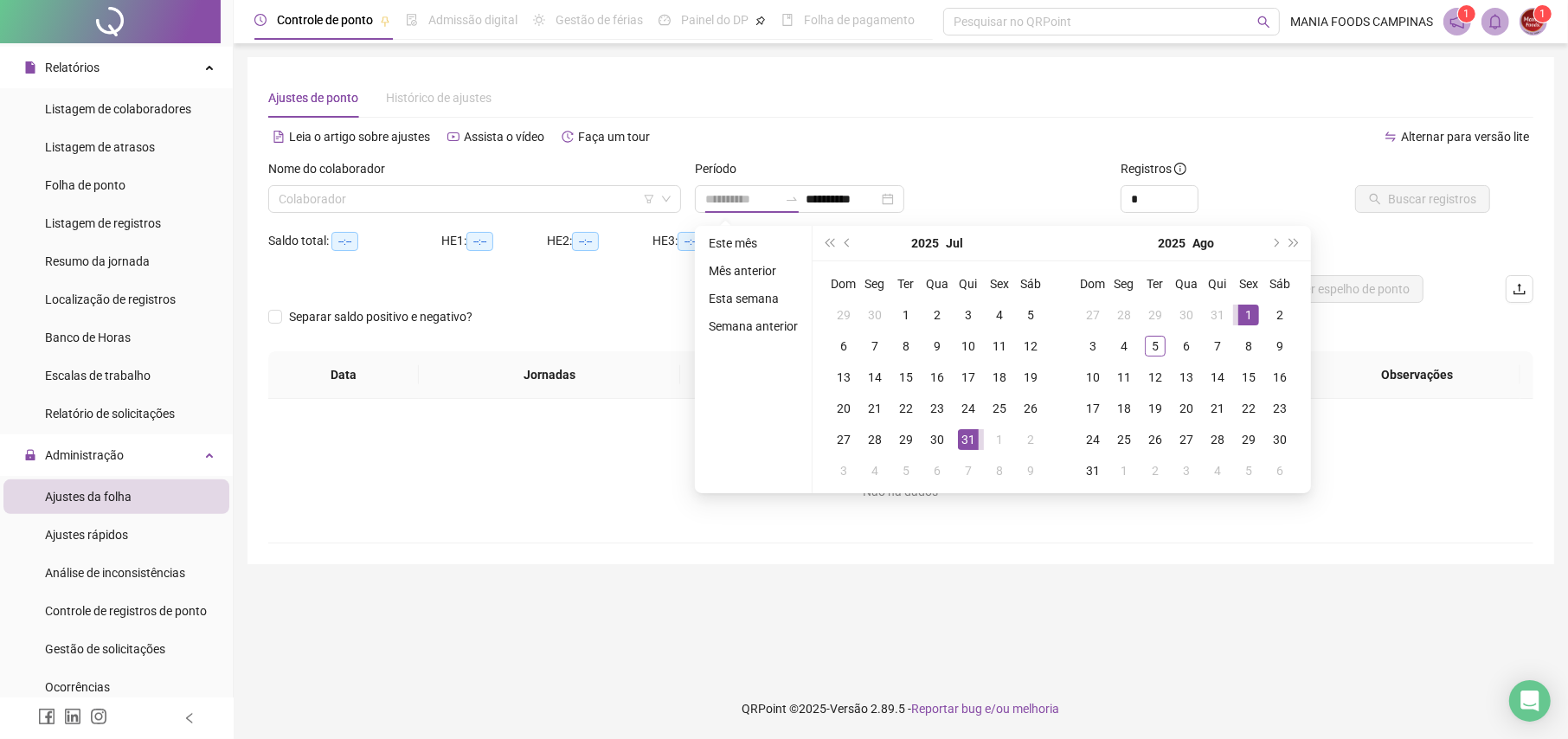 click on "1" at bounding box center (1249, 315) 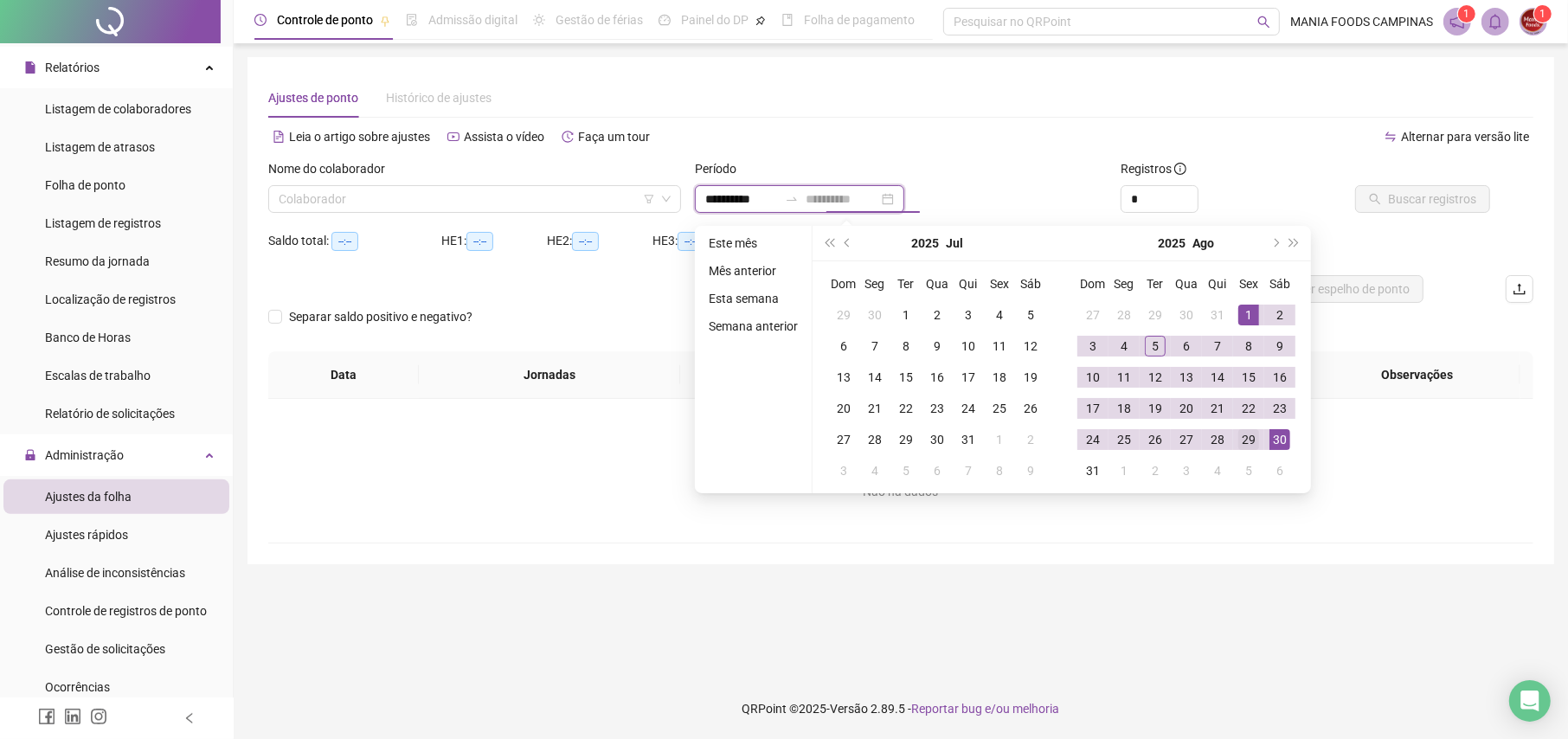type on "**********" 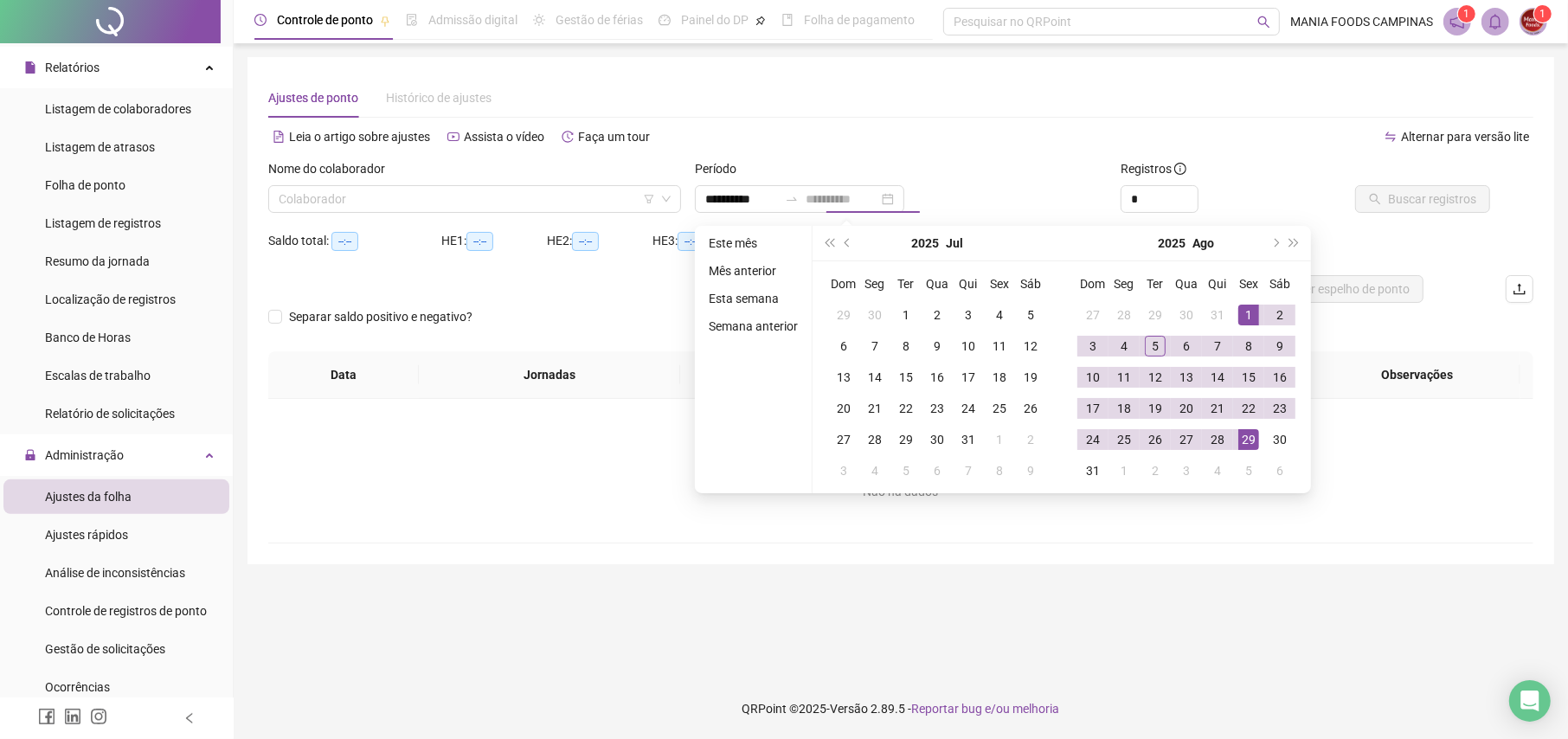 click on "29" at bounding box center (1249, 440) 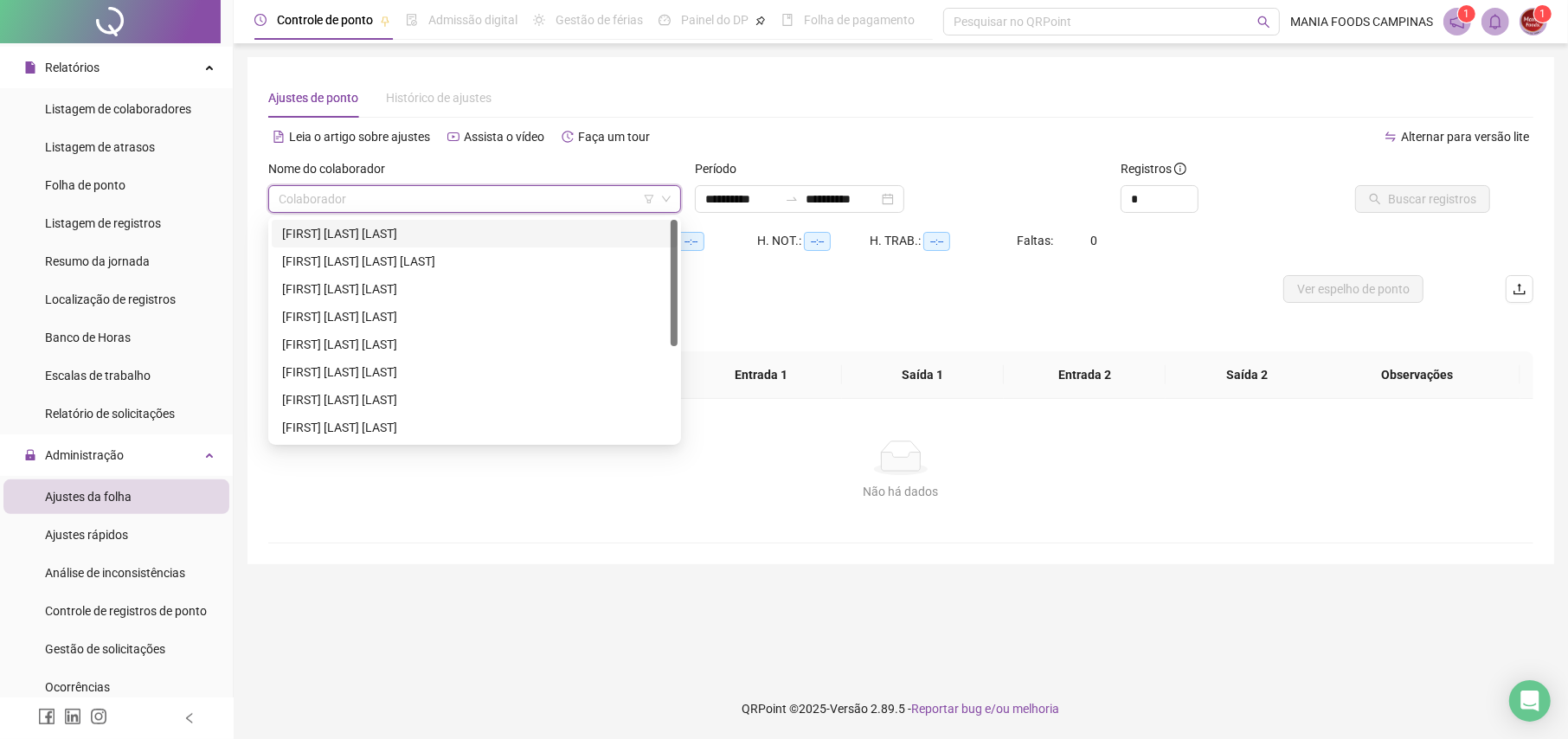 click at bounding box center [466, 199] 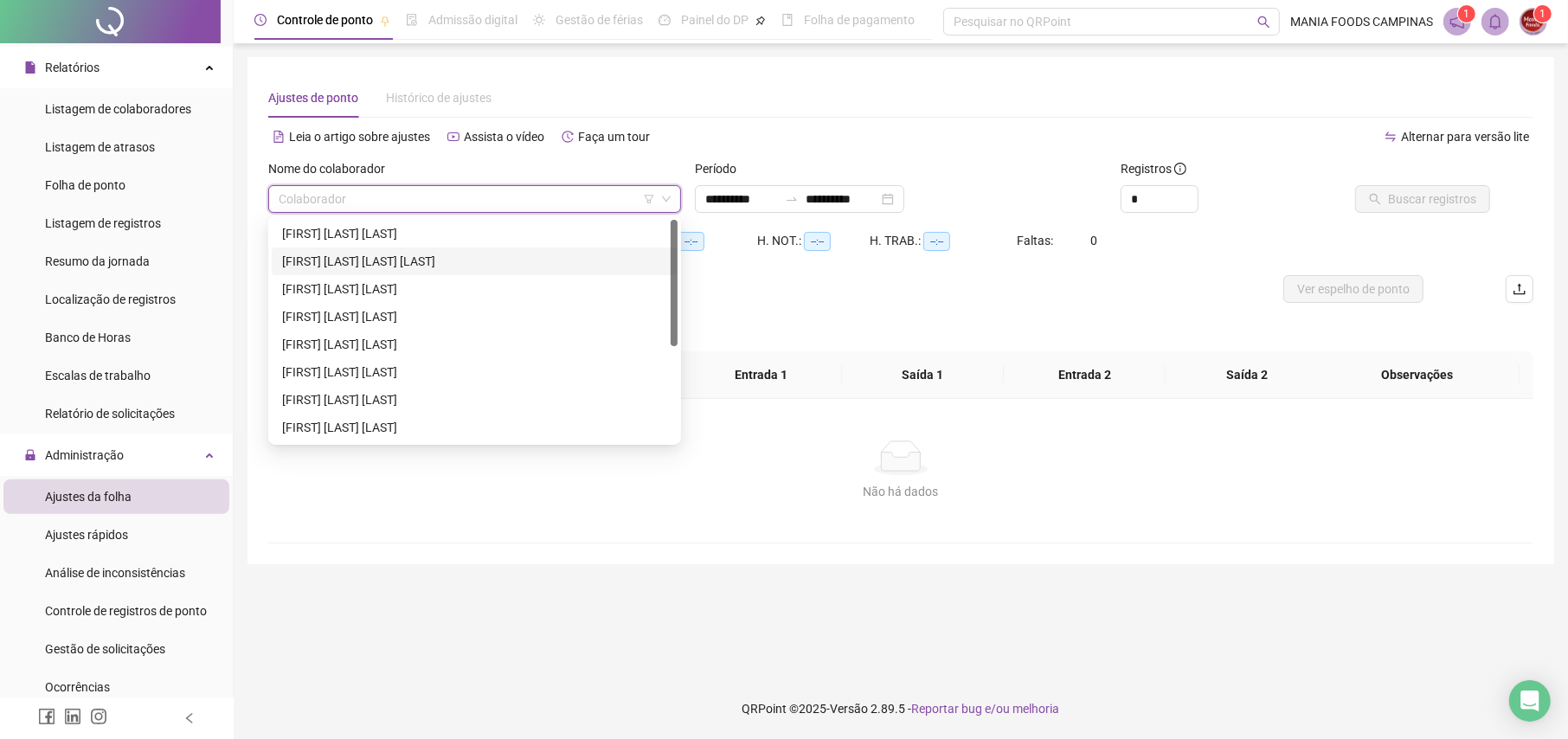 click on "[FIRST] [LAST] [LAST] [LAST]" at bounding box center [474, 261] 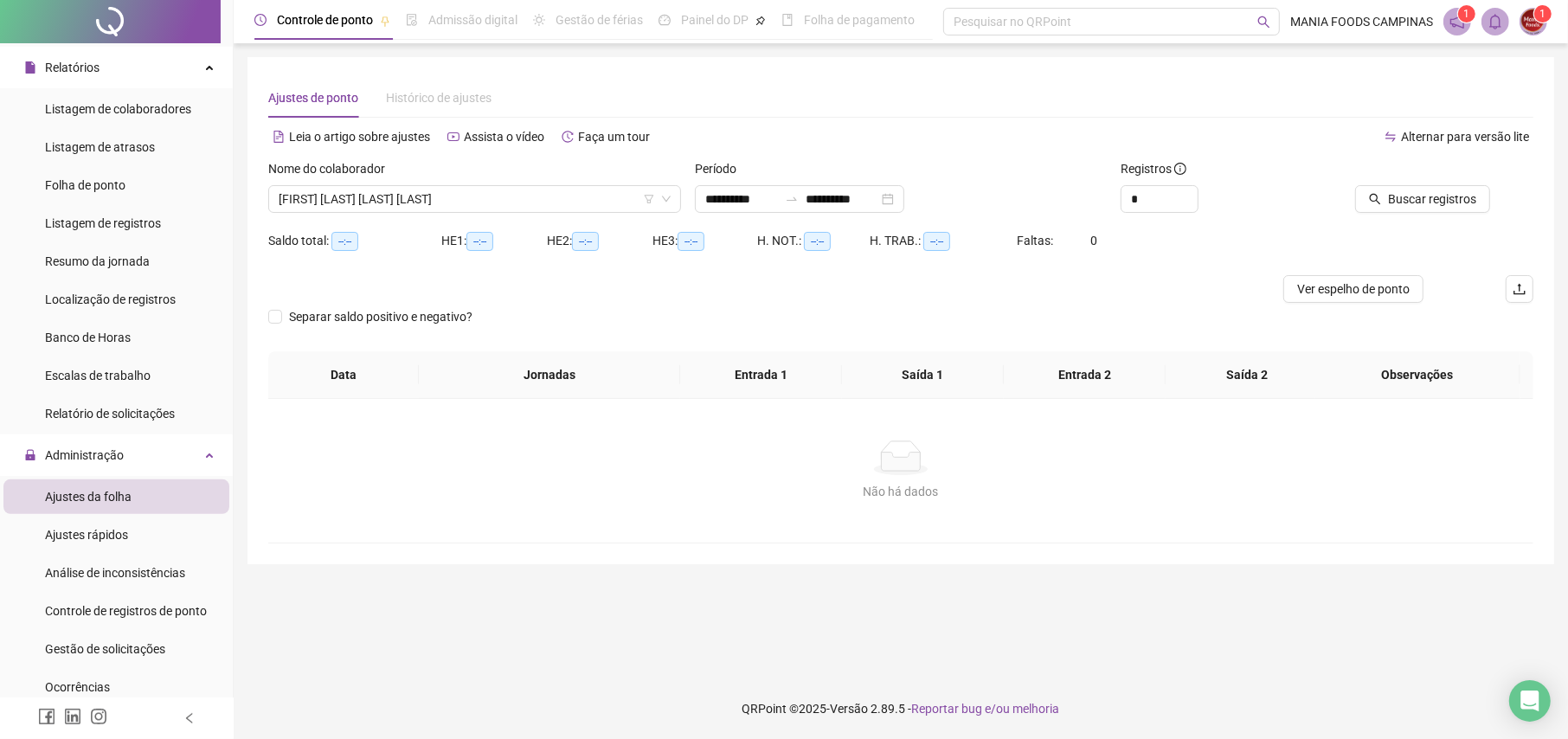 click at bounding box center (1412, 172) 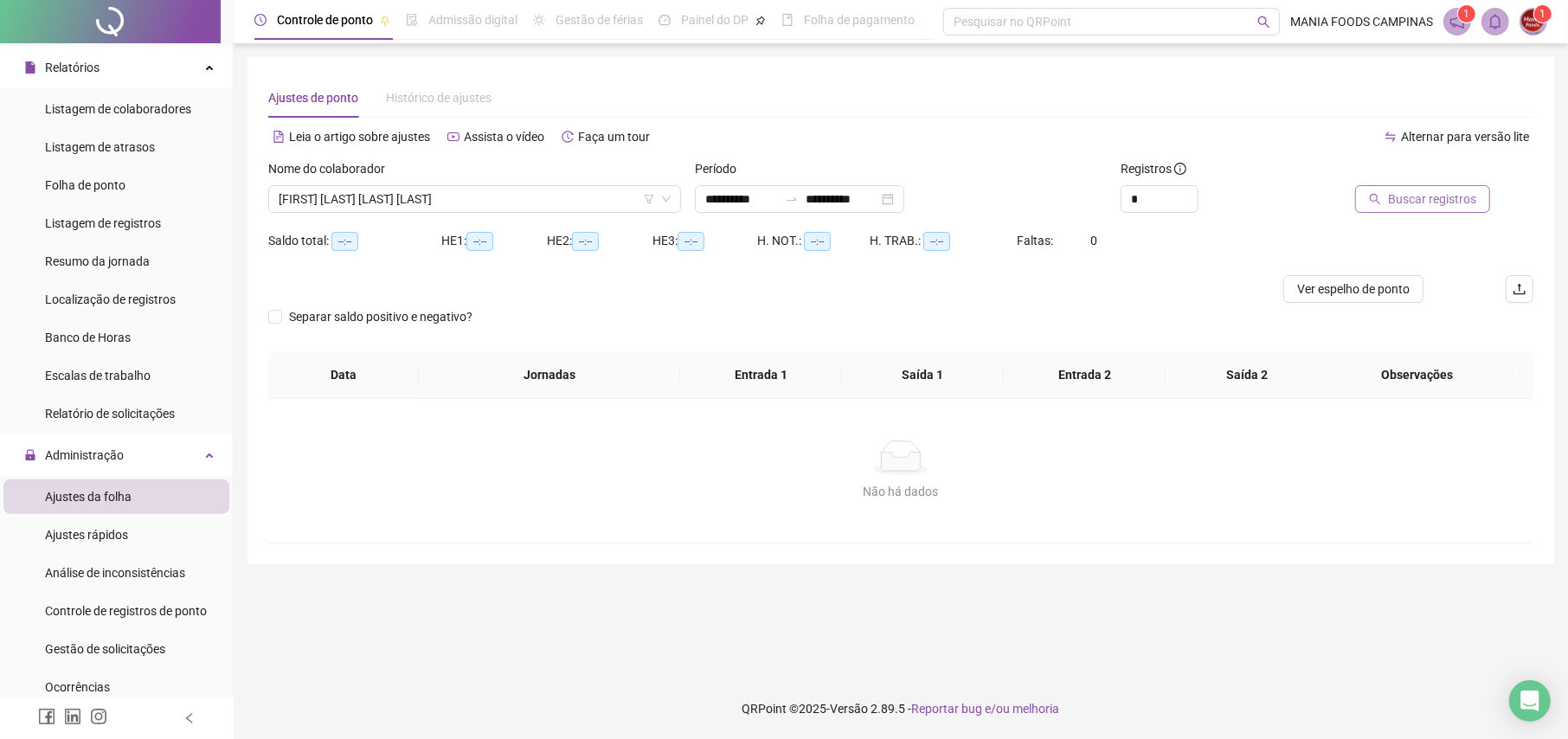 click on "Buscar registros" at bounding box center [1432, 199] 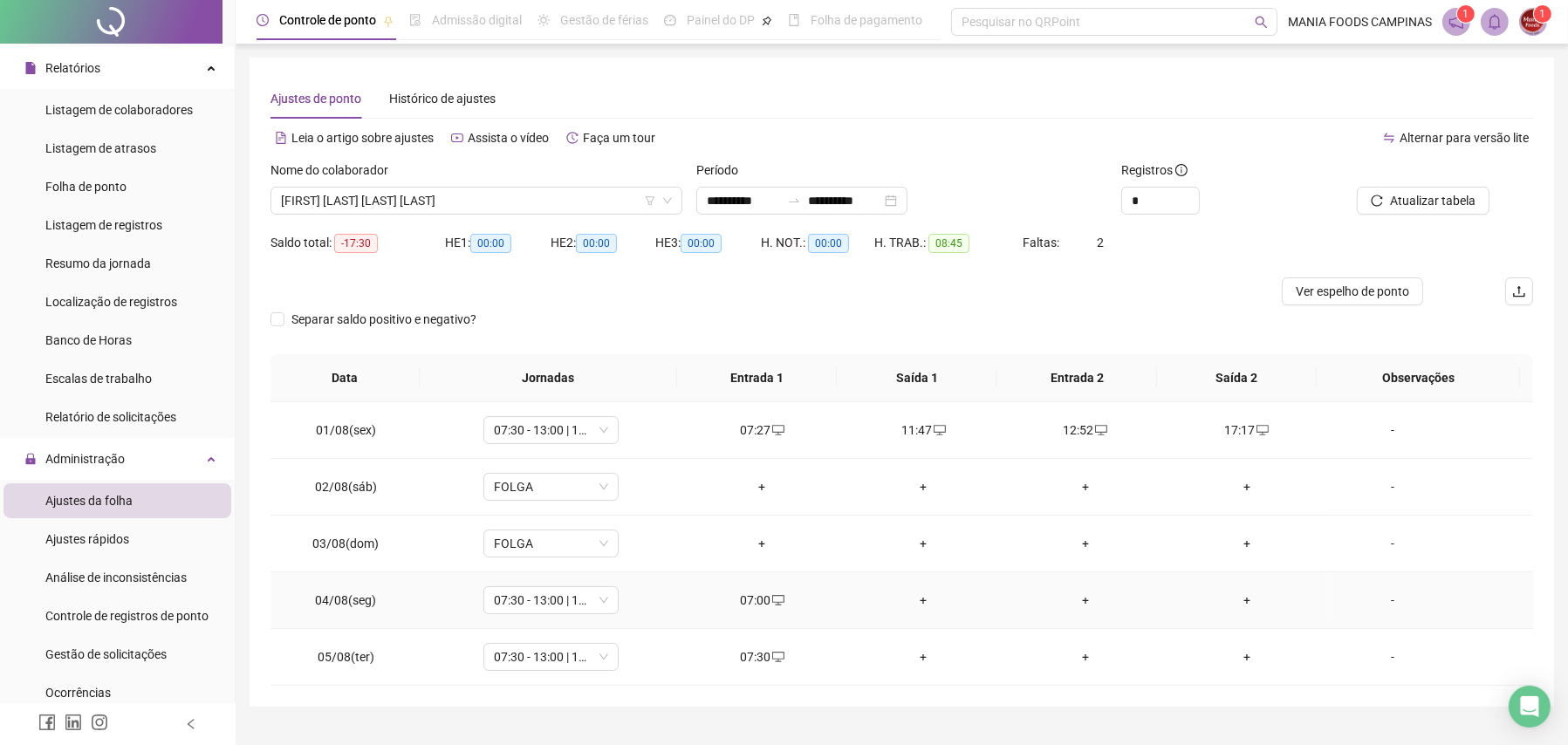 click on "+" at bounding box center [923, 600] 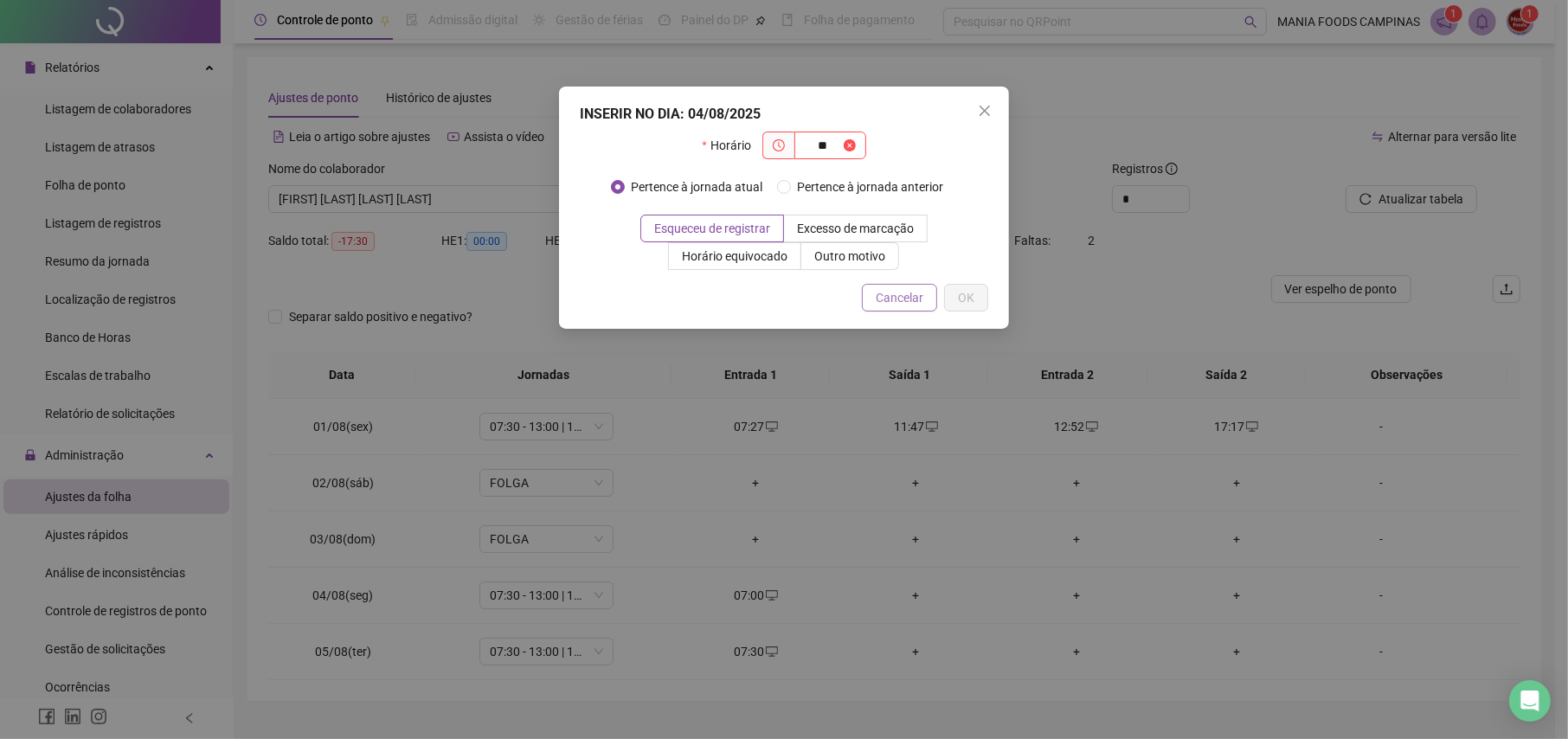 type on "**" 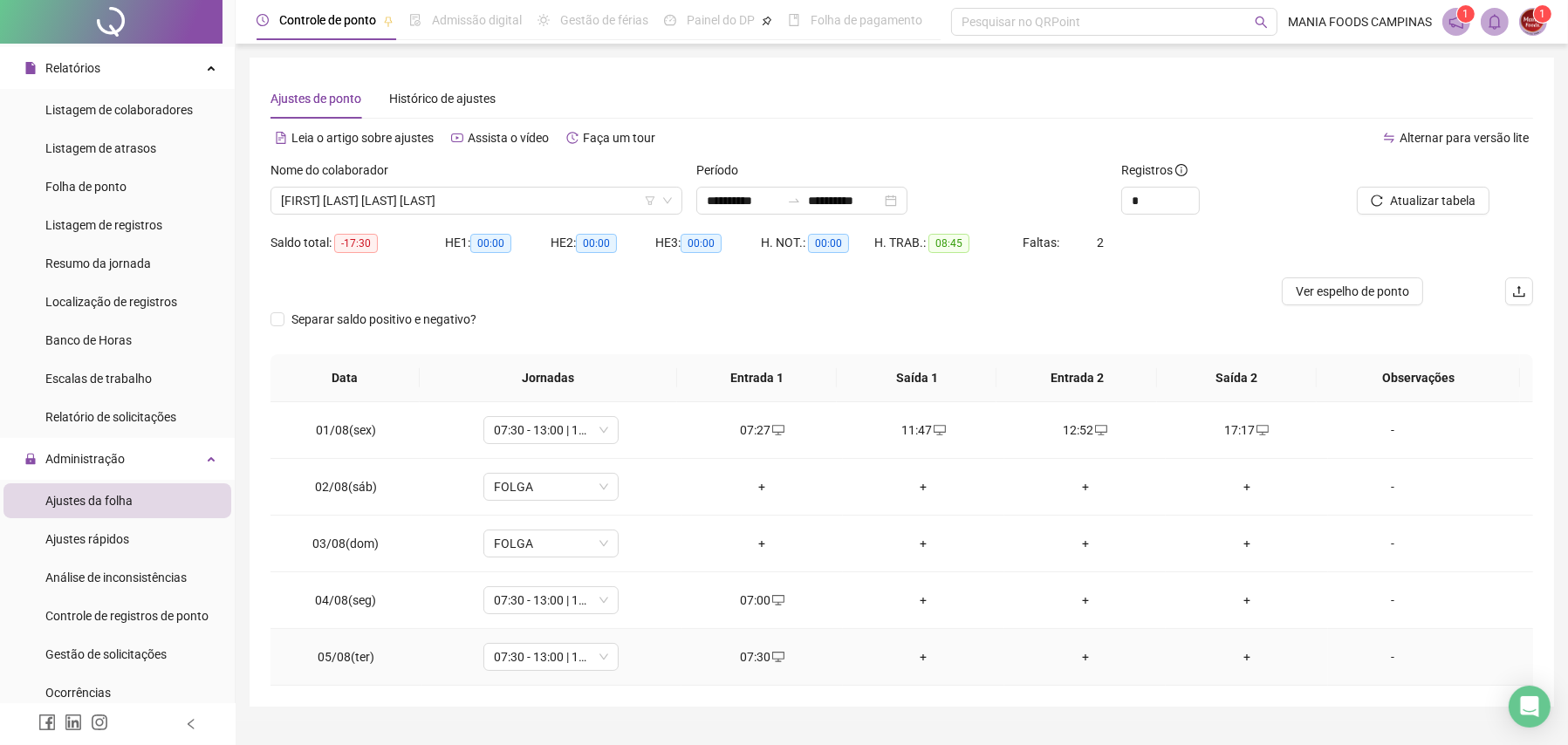click on "+" at bounding box center (923, 657) 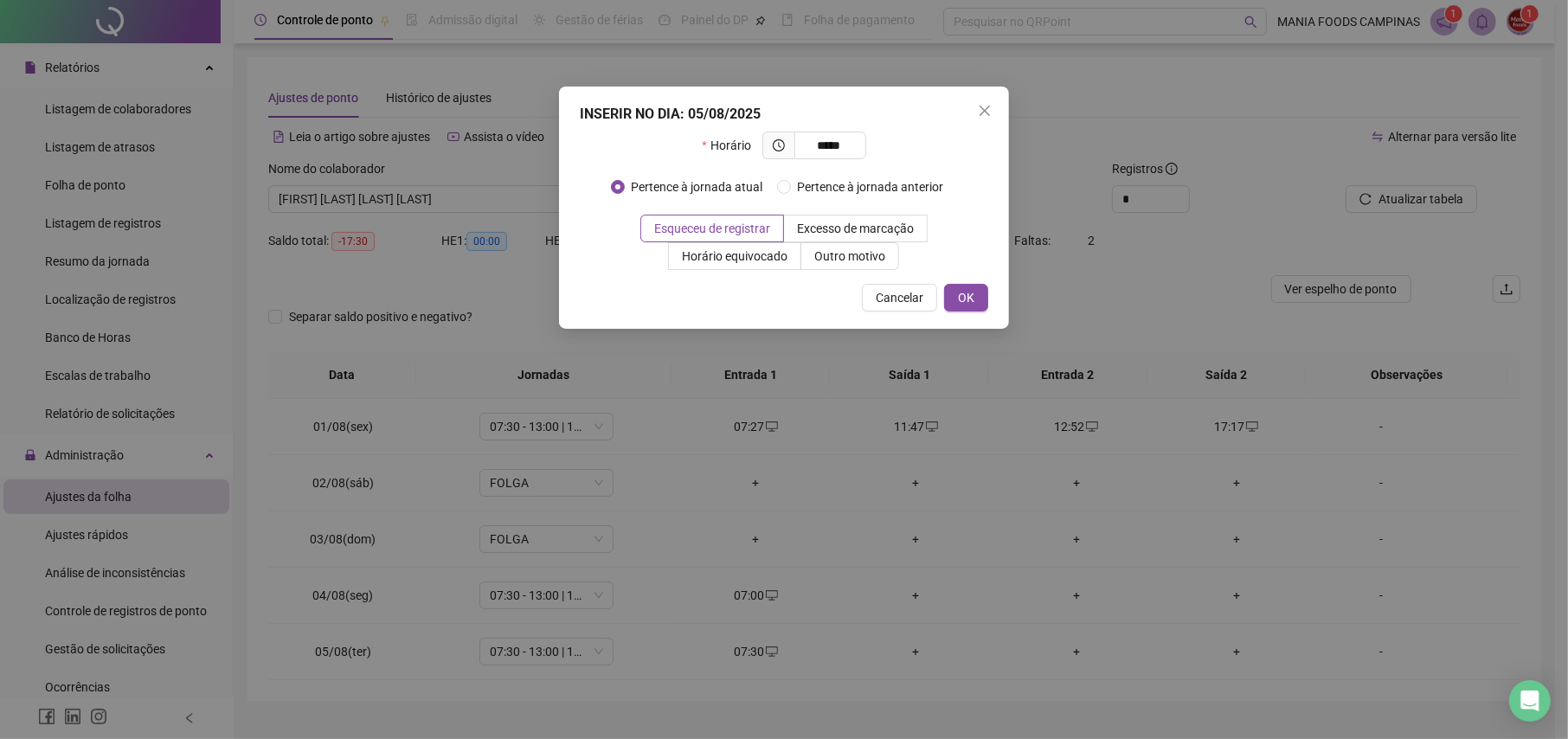 type on "*****" 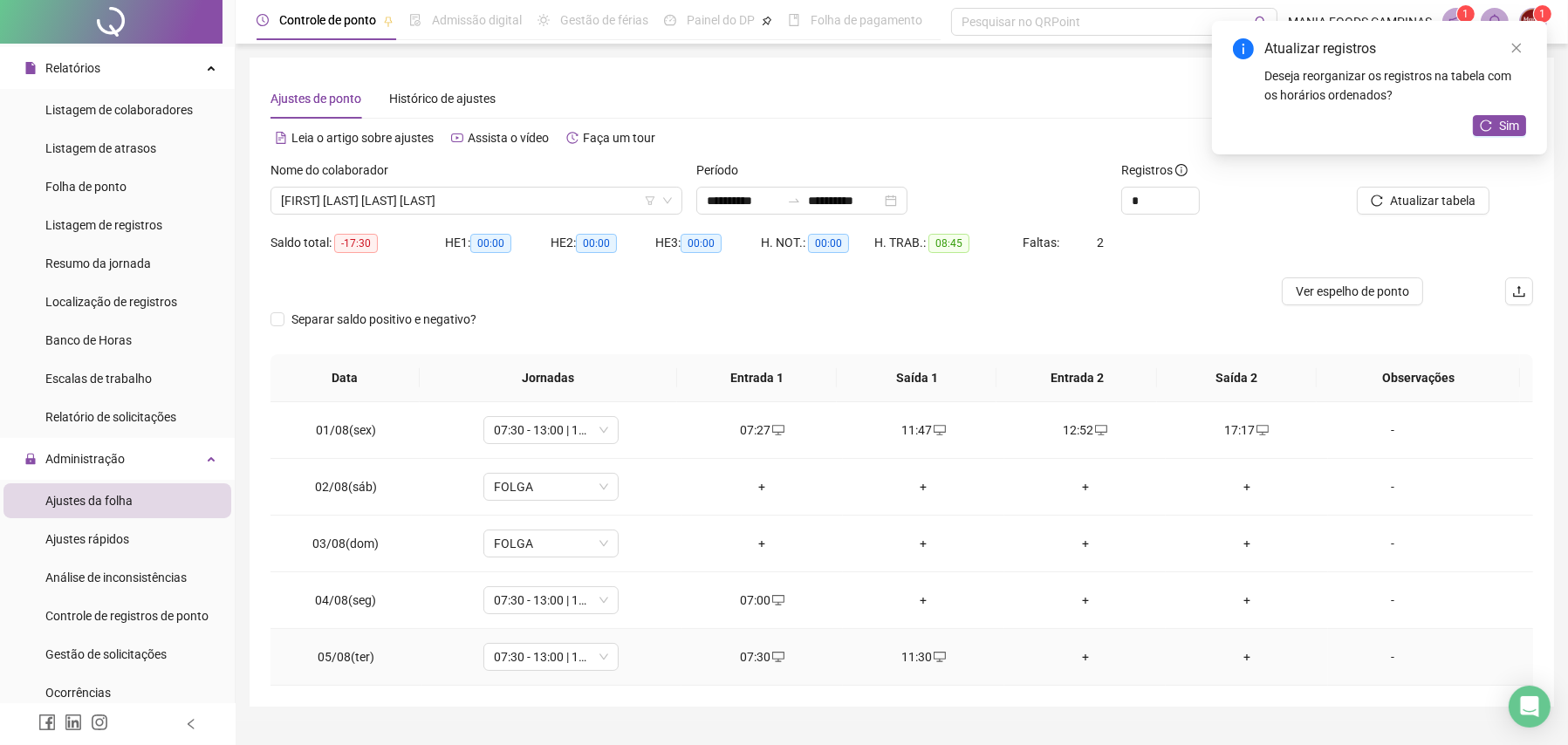 click on "+" at bounding box center [1085, 657] 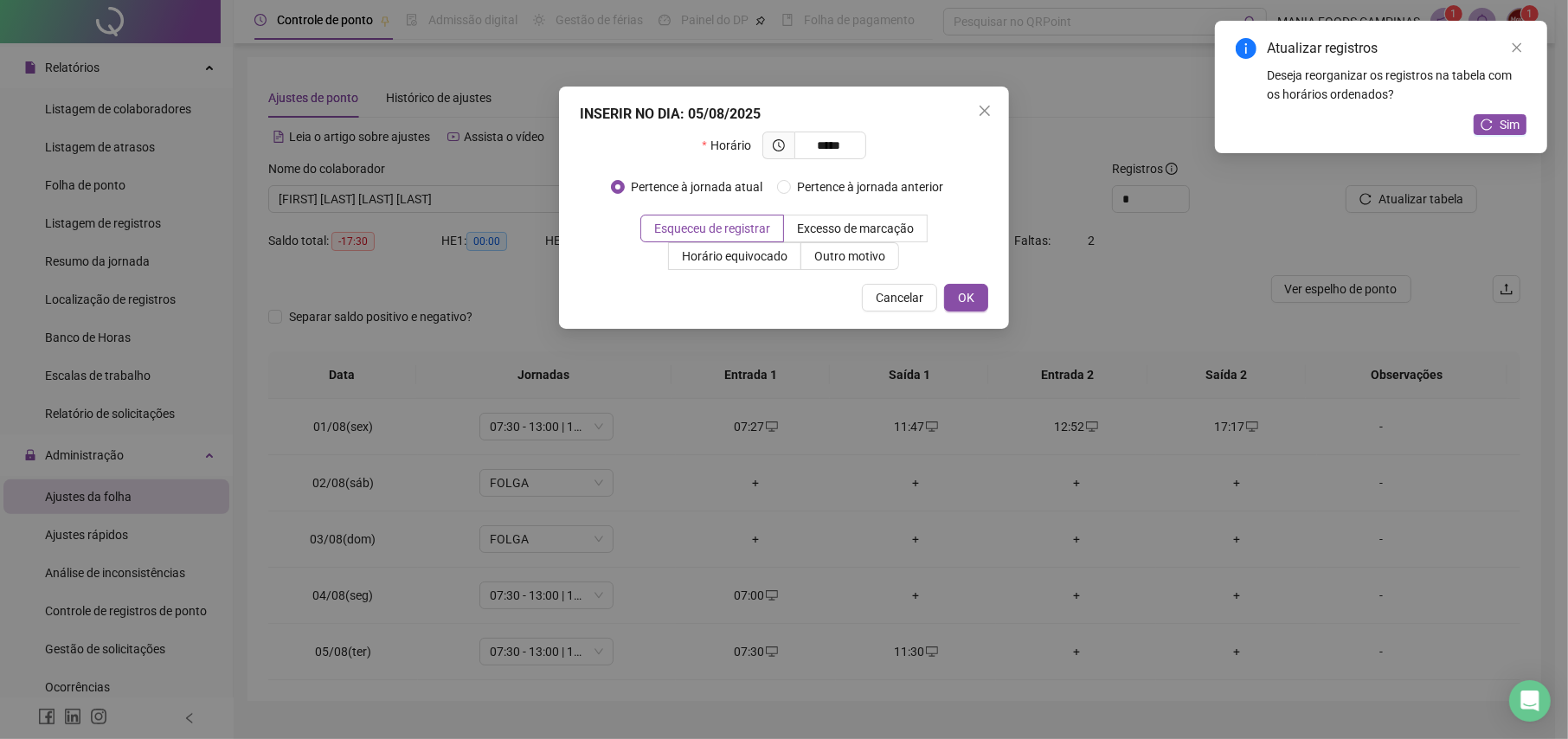 type on "*****" 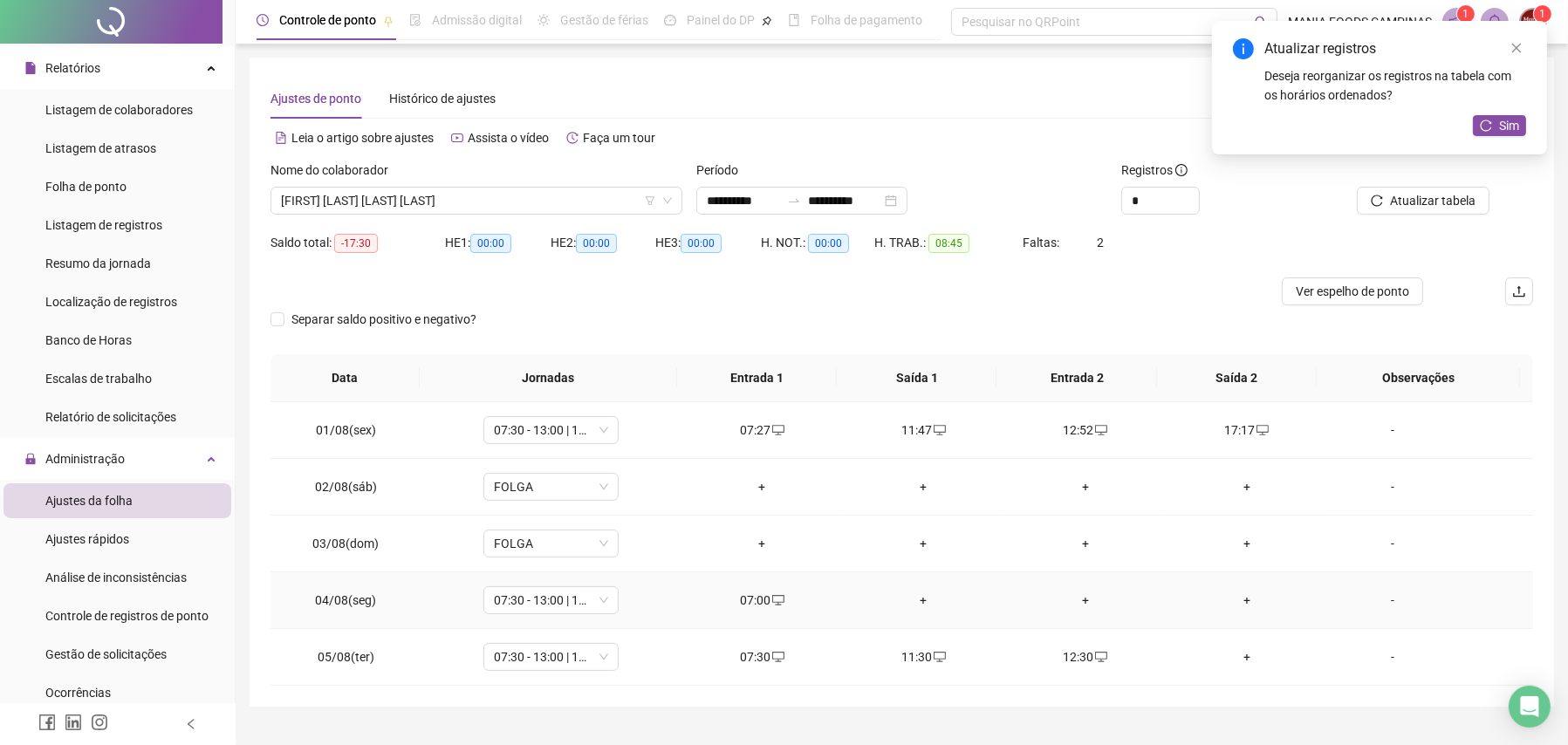 click on "+" at bounding box center (1246, 600) 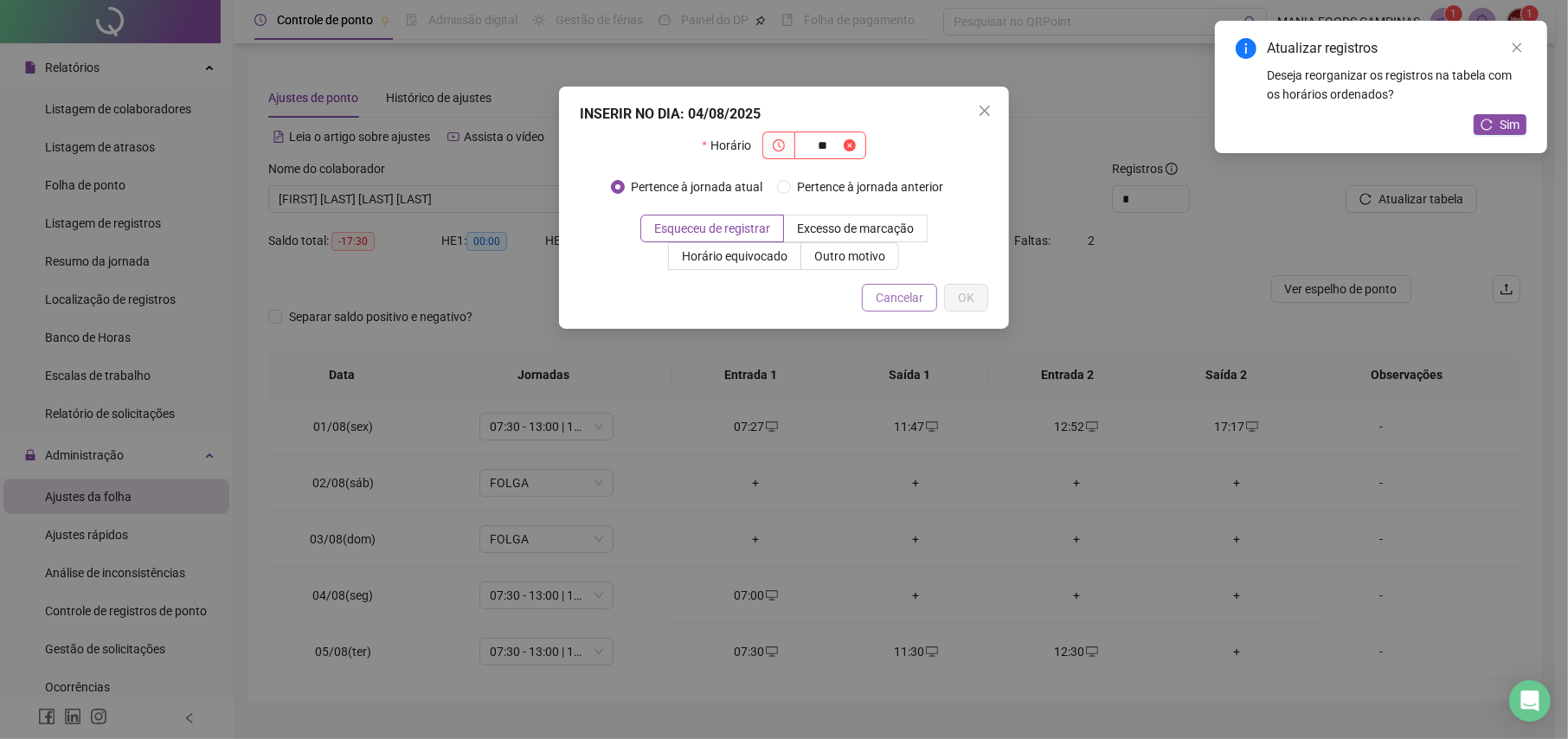 type on "**" 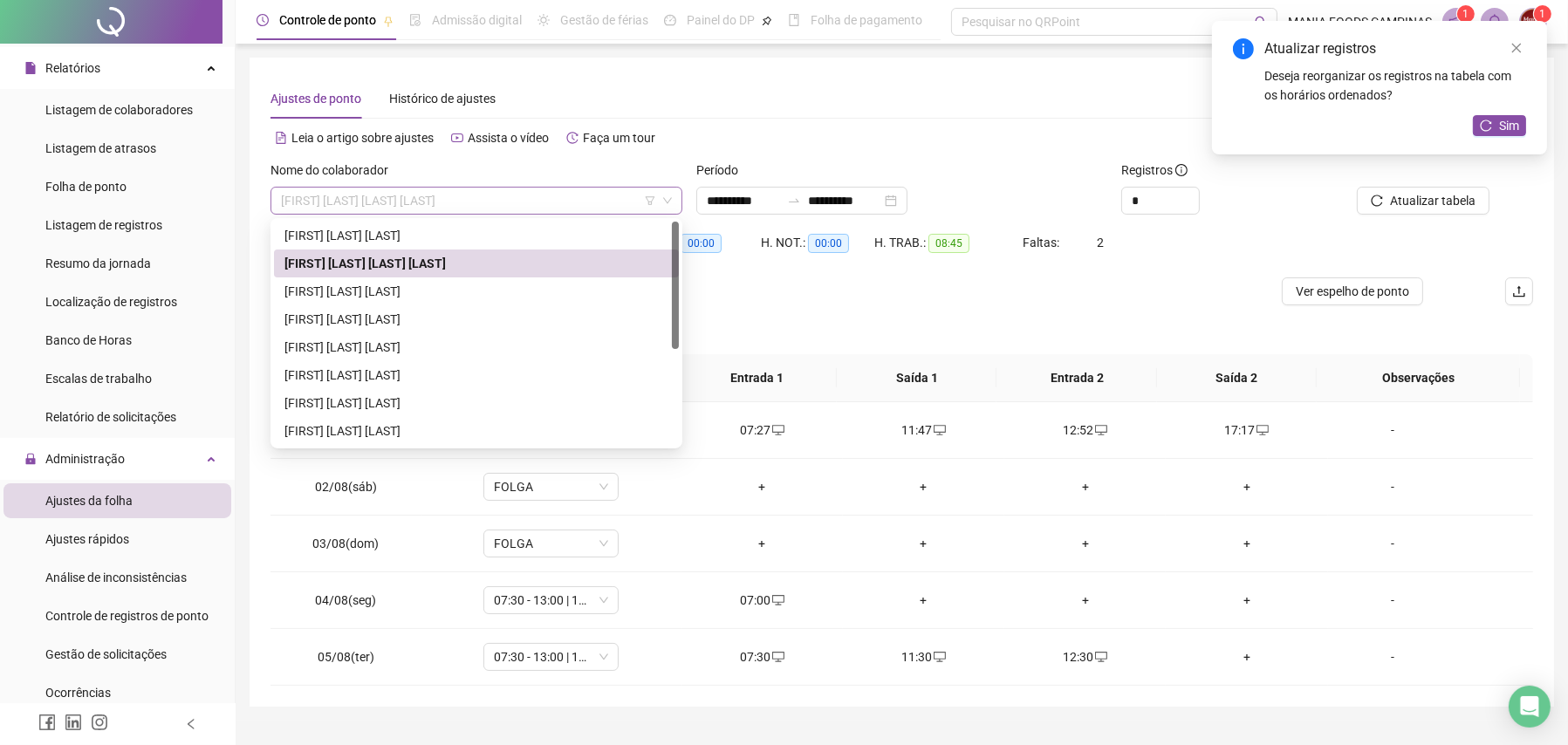 click on "[FIRST] [LAST] [LAST] [LAST]" at bounding box center [476, 201] 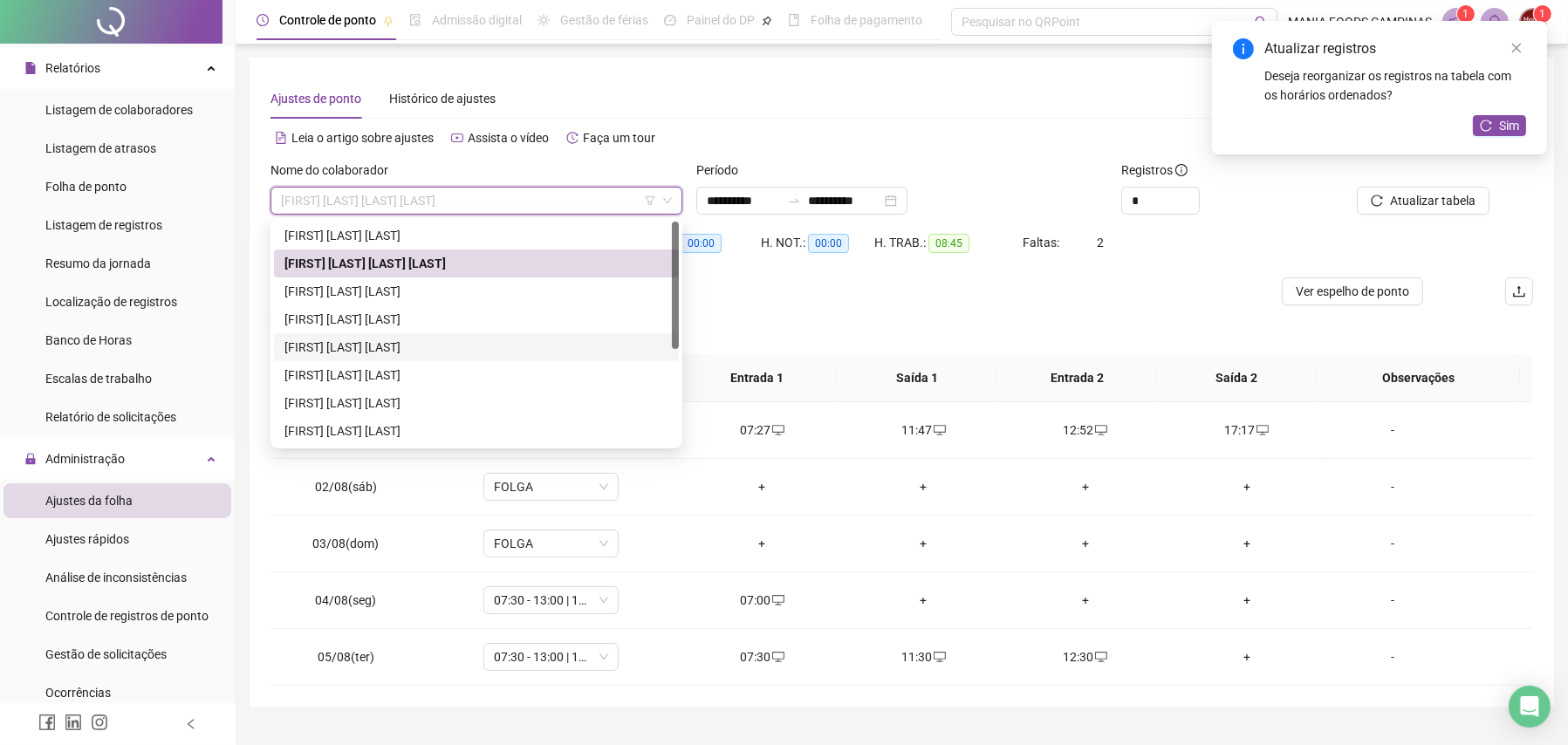 scroll, scrollTop: 167, scrollLeft: 0, axis: vertical 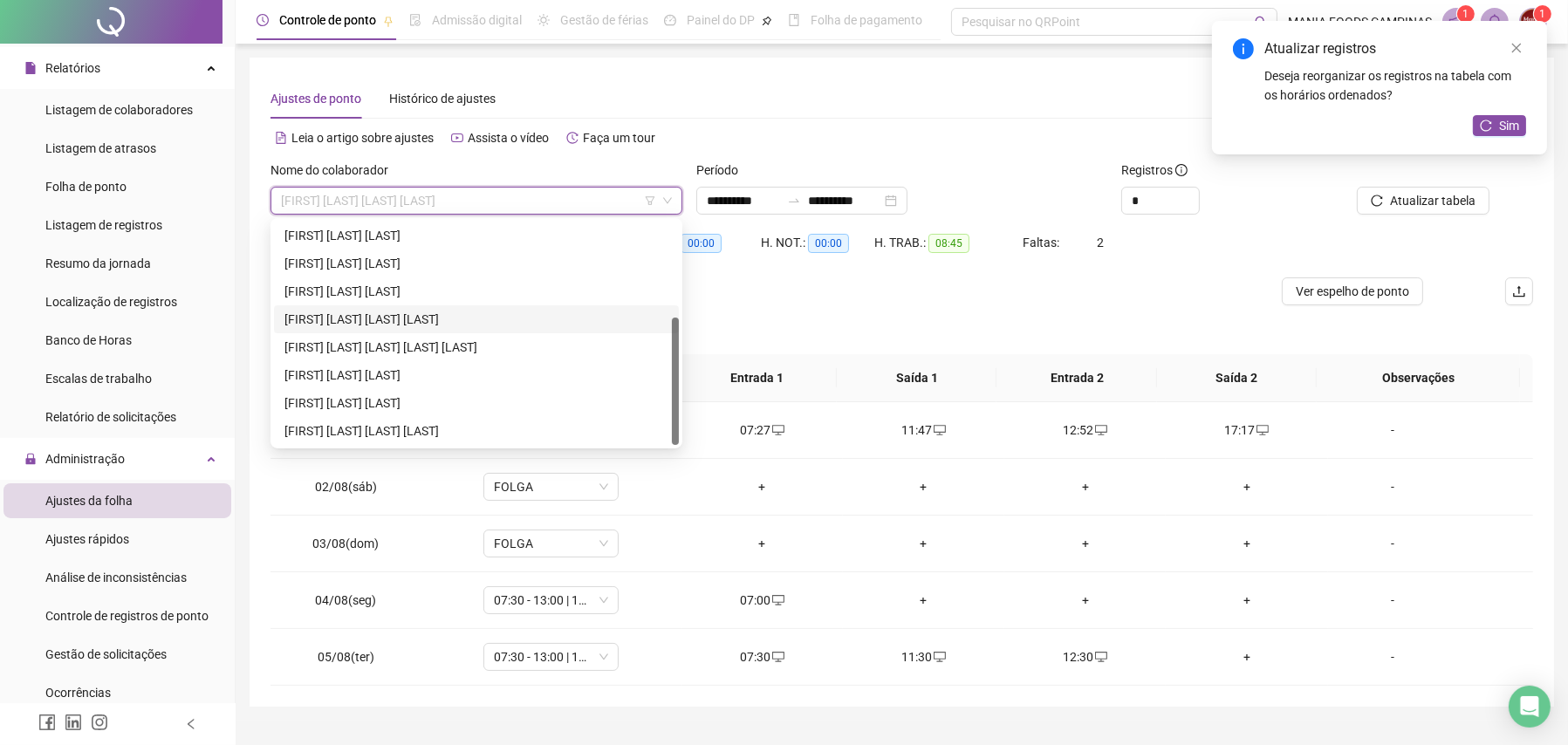 click on "[FIRST] [LAST] [LAST] [LAST]" at bounding box center [476, 319] 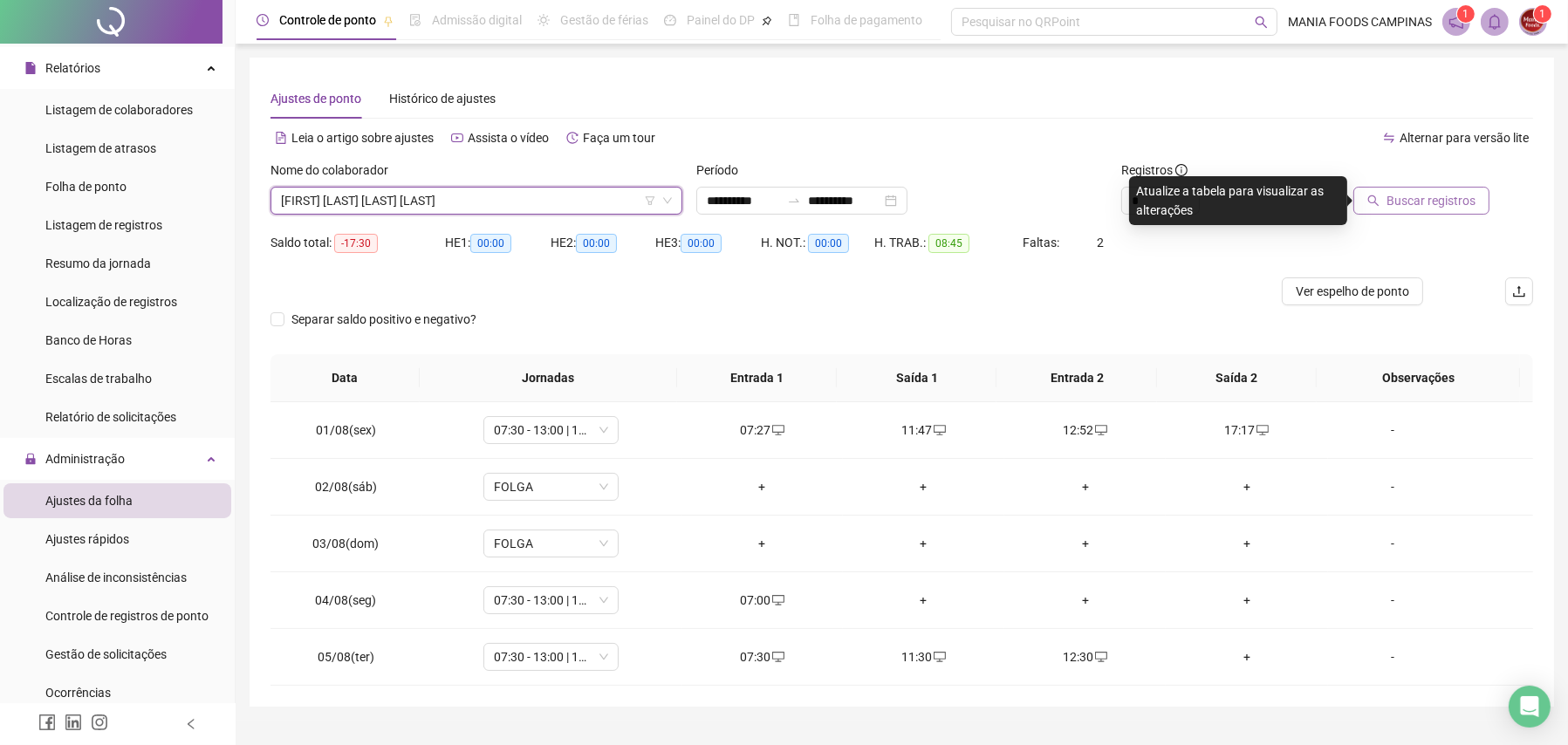 click 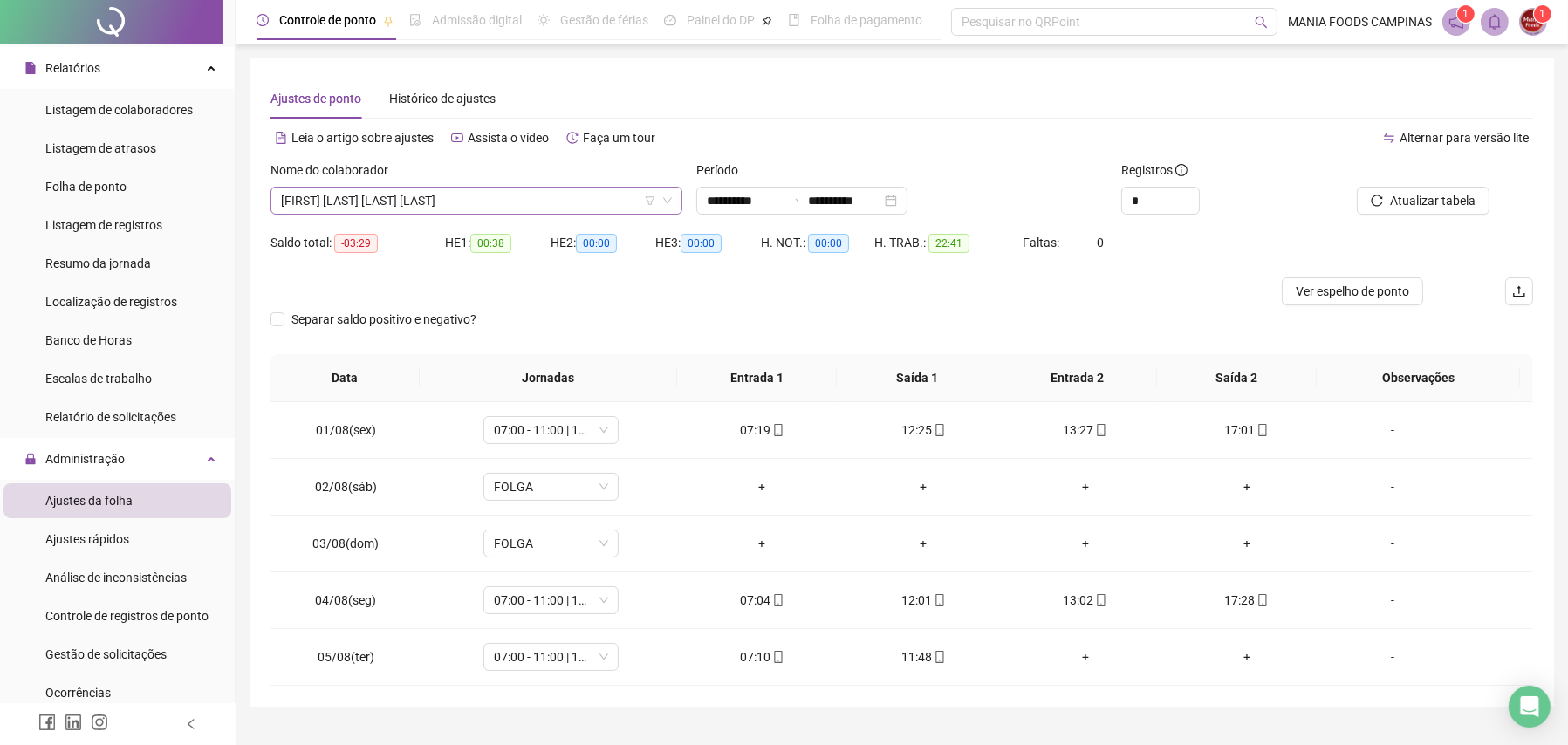 click on "[FIRST] [LAST] [LAST] [LAST]" at bounding box center [476, 201] 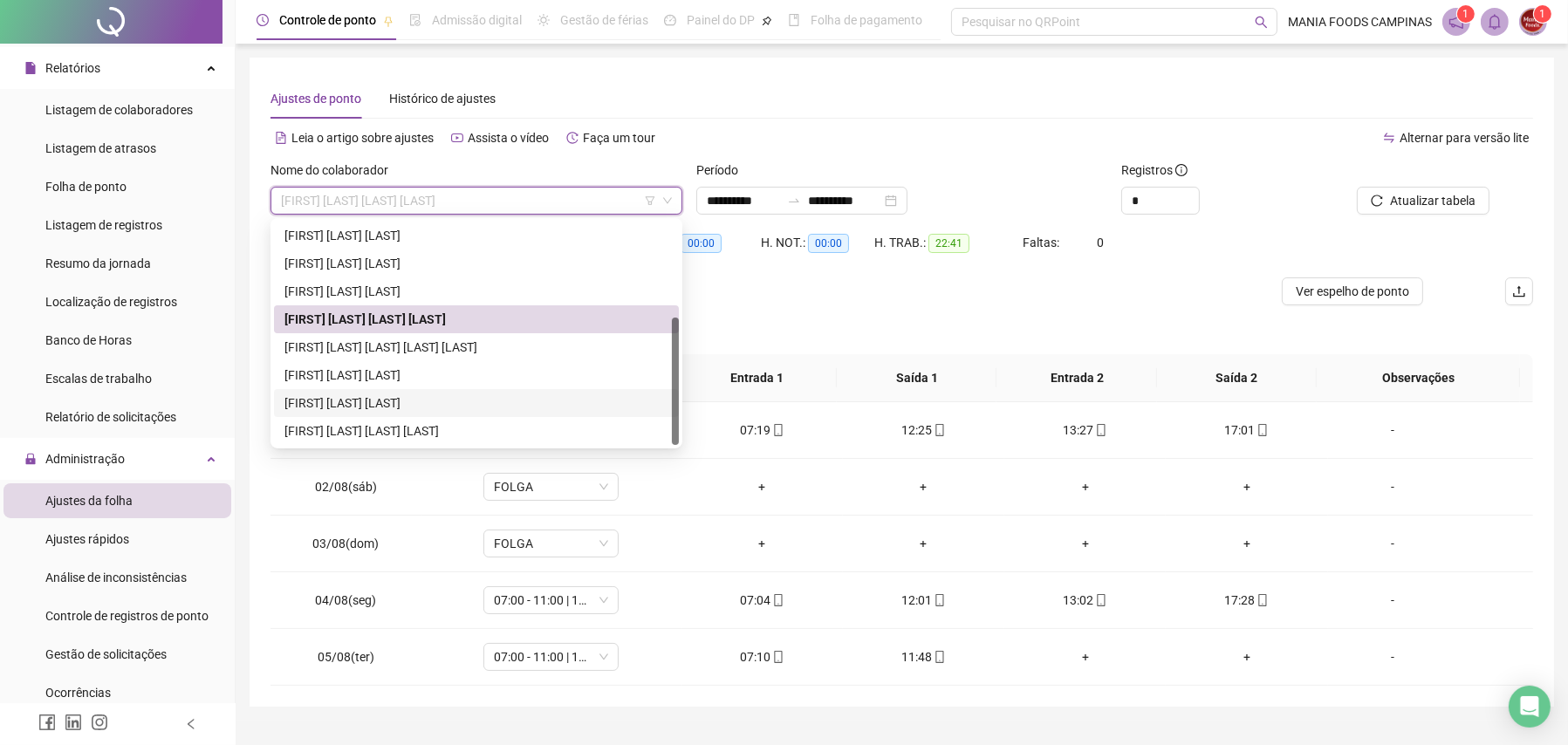 scroll, scrollTop: 0, scrollLeft: 0, axis: both 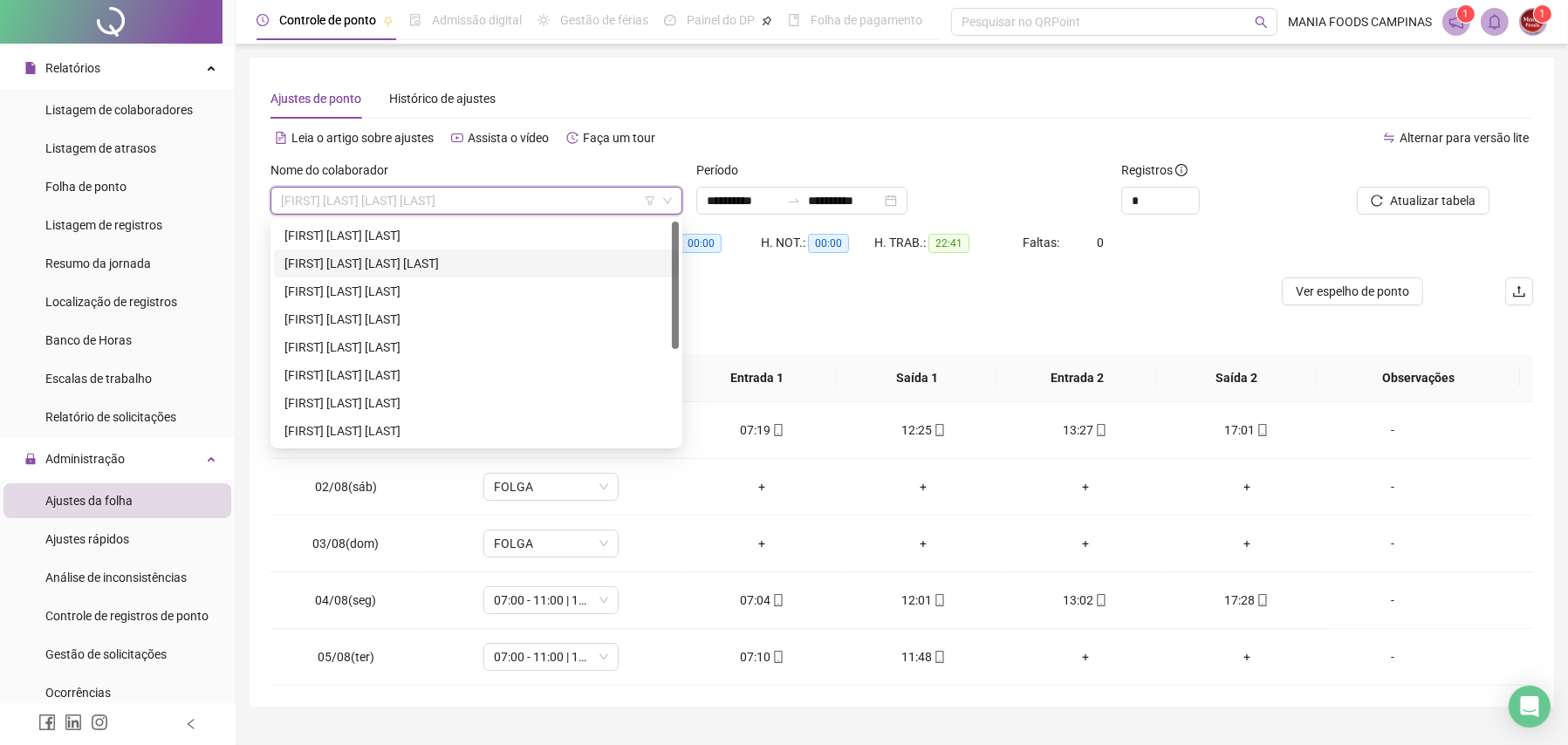 click on "[FIRST] [LAST] [LAST] [LAST]" at bounding box center [476, 263] 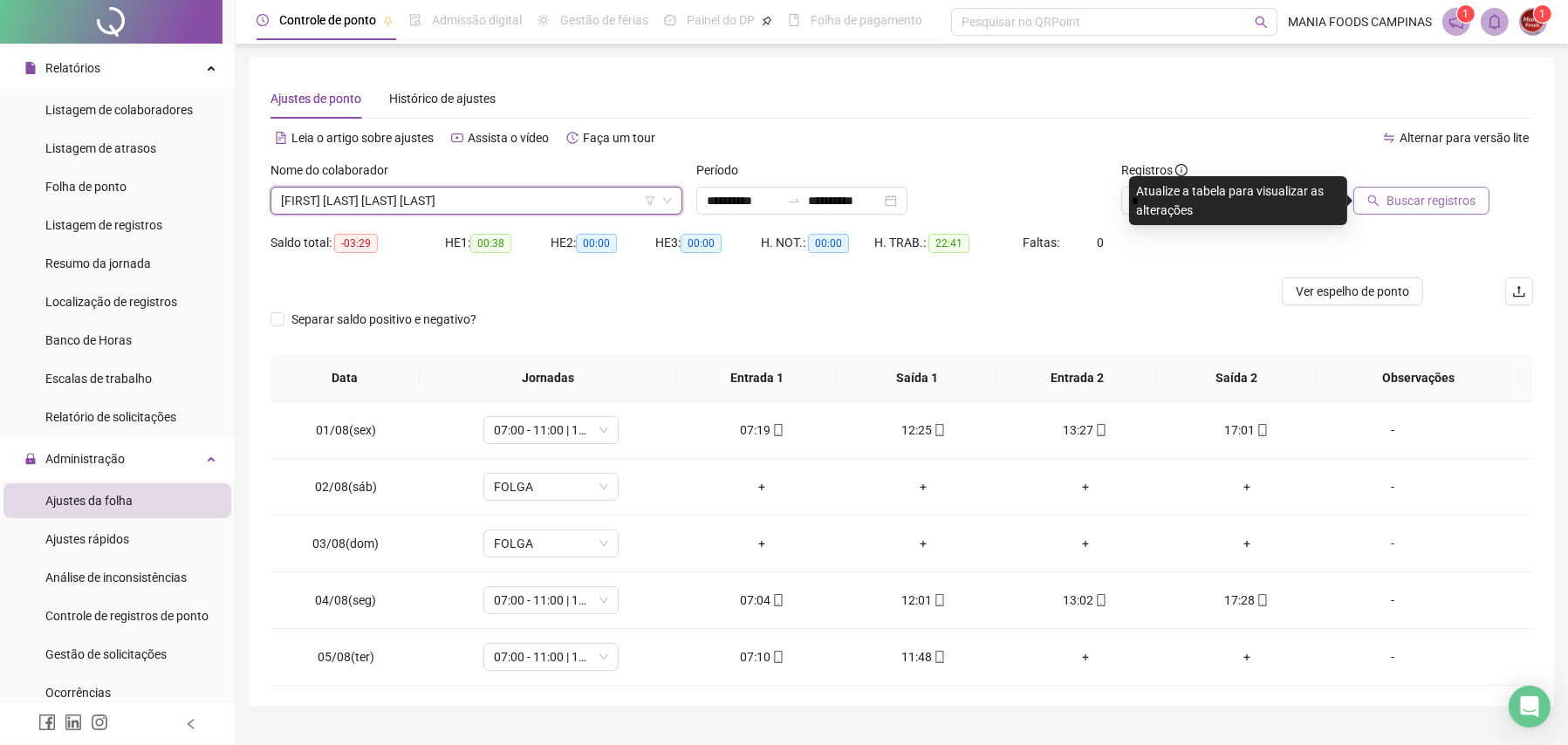 click on "Buscar registros" at bounding box center (1431, 201) 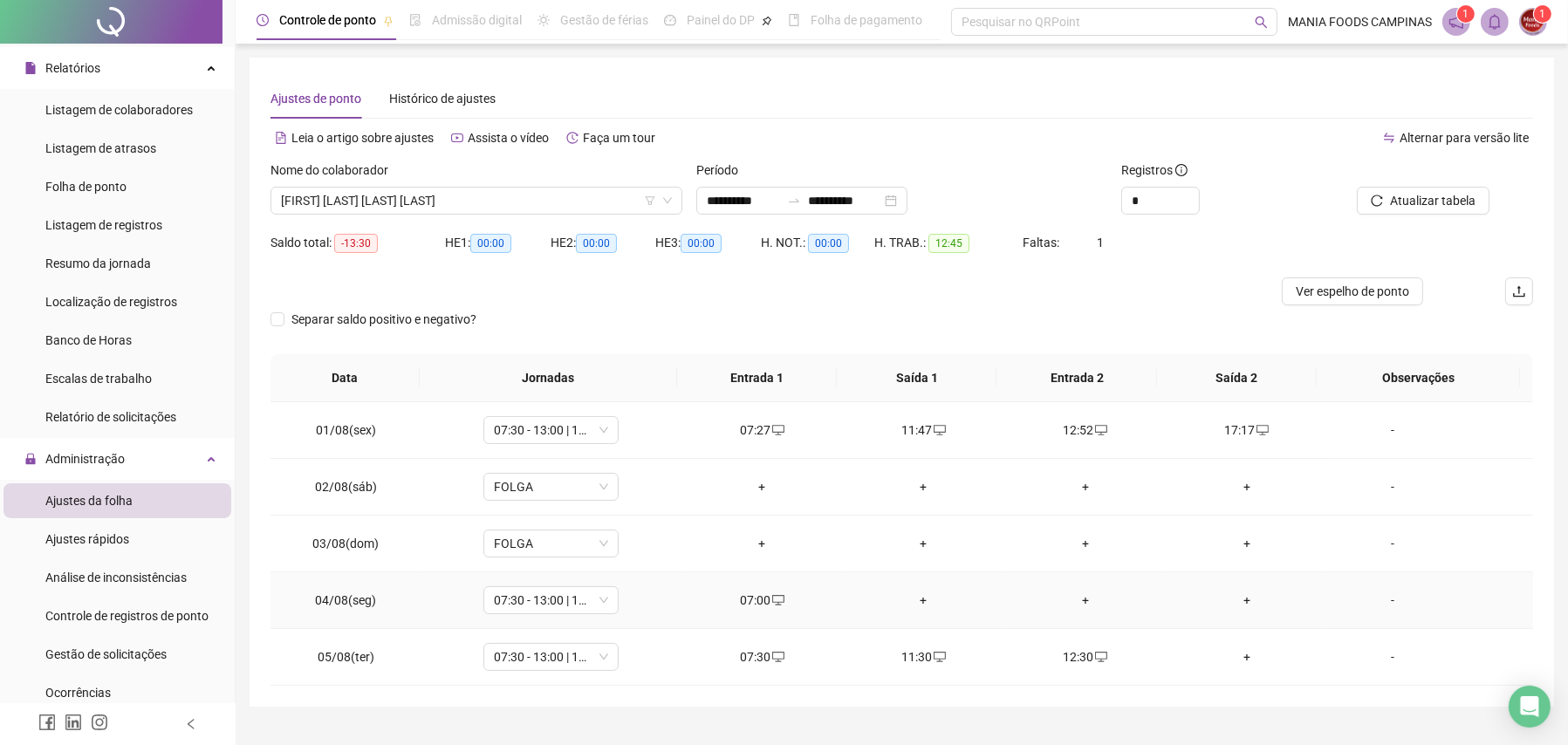 click on "+" at bounding box center (1246, 600) 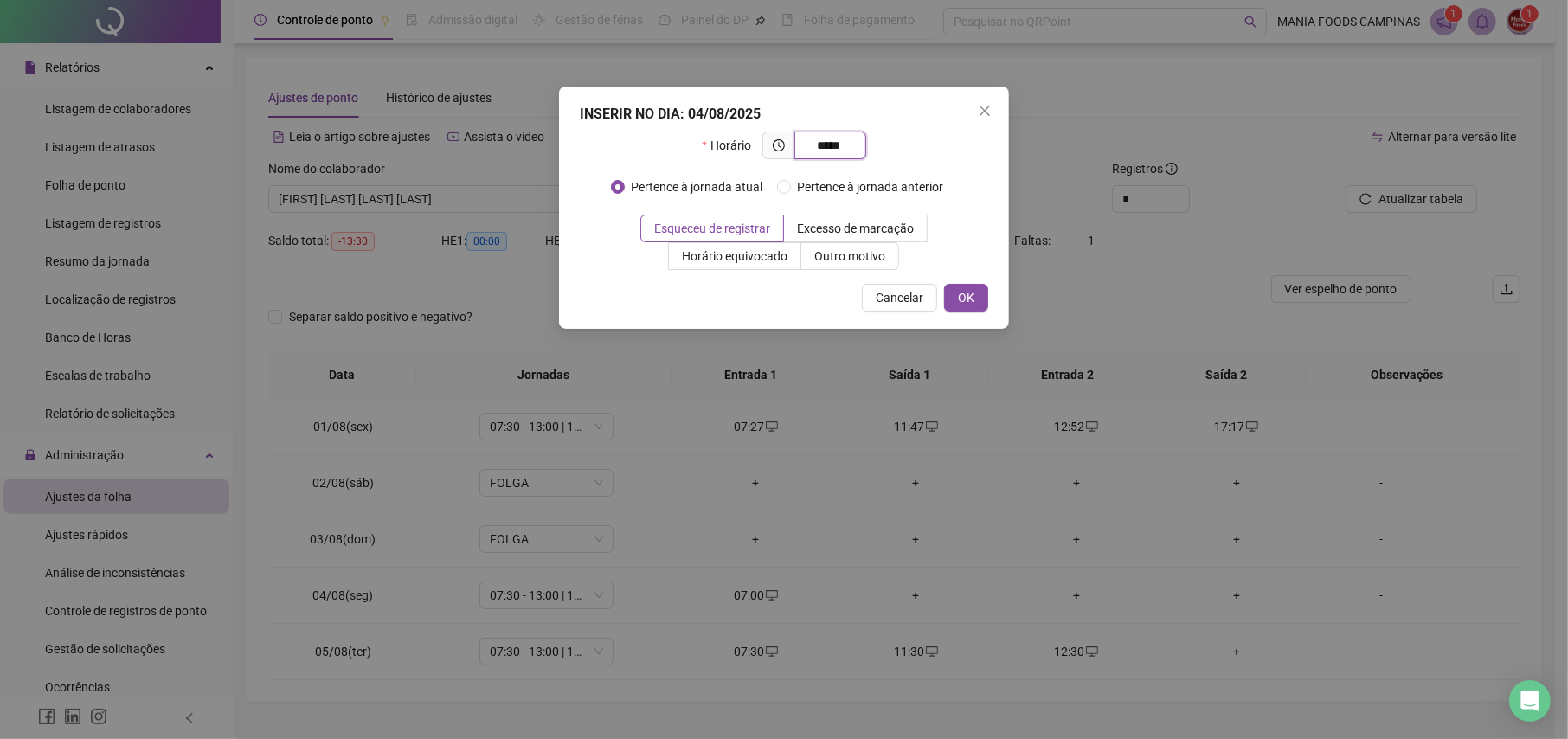 type on "*****" 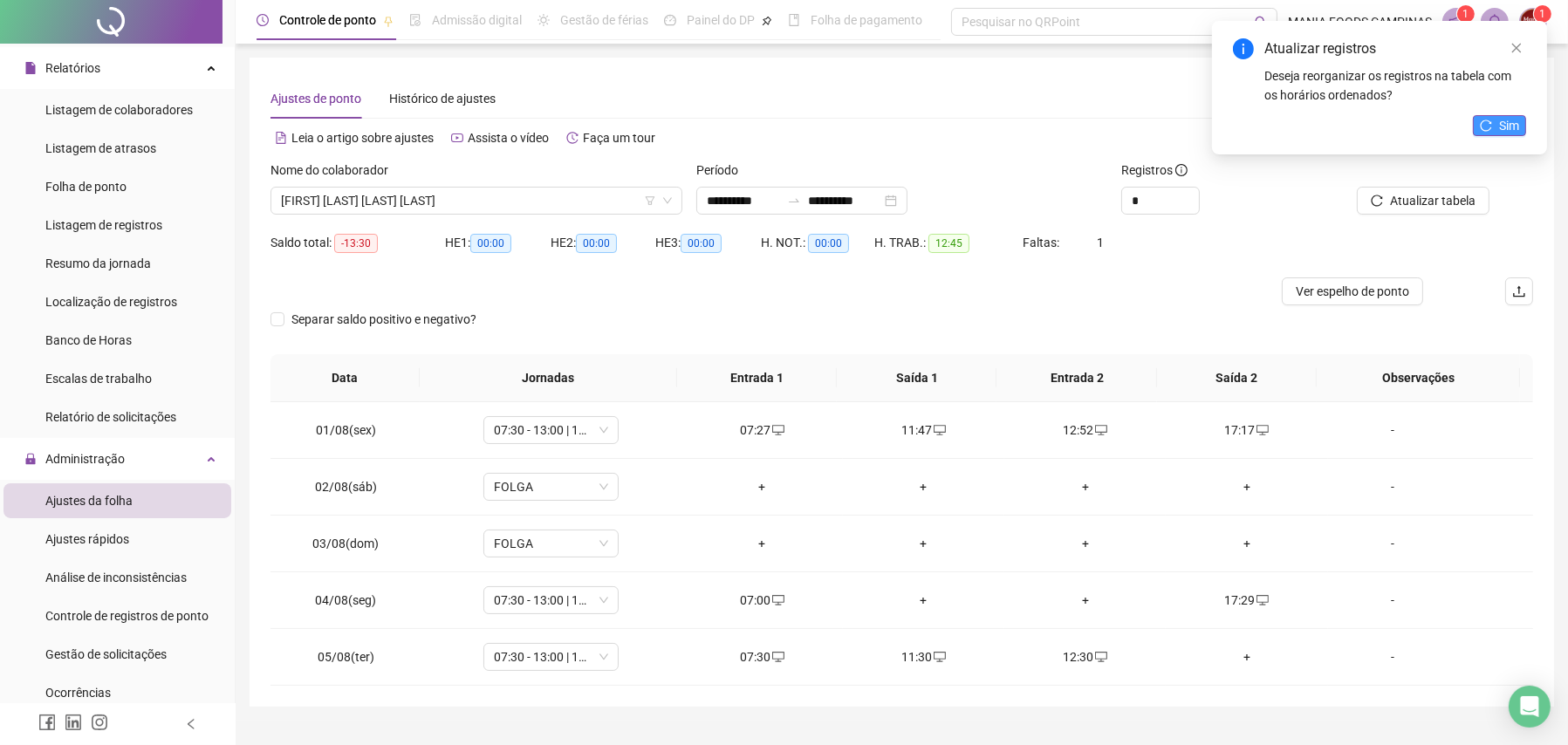 click on "Sim" at bounding box center [1499, 126] 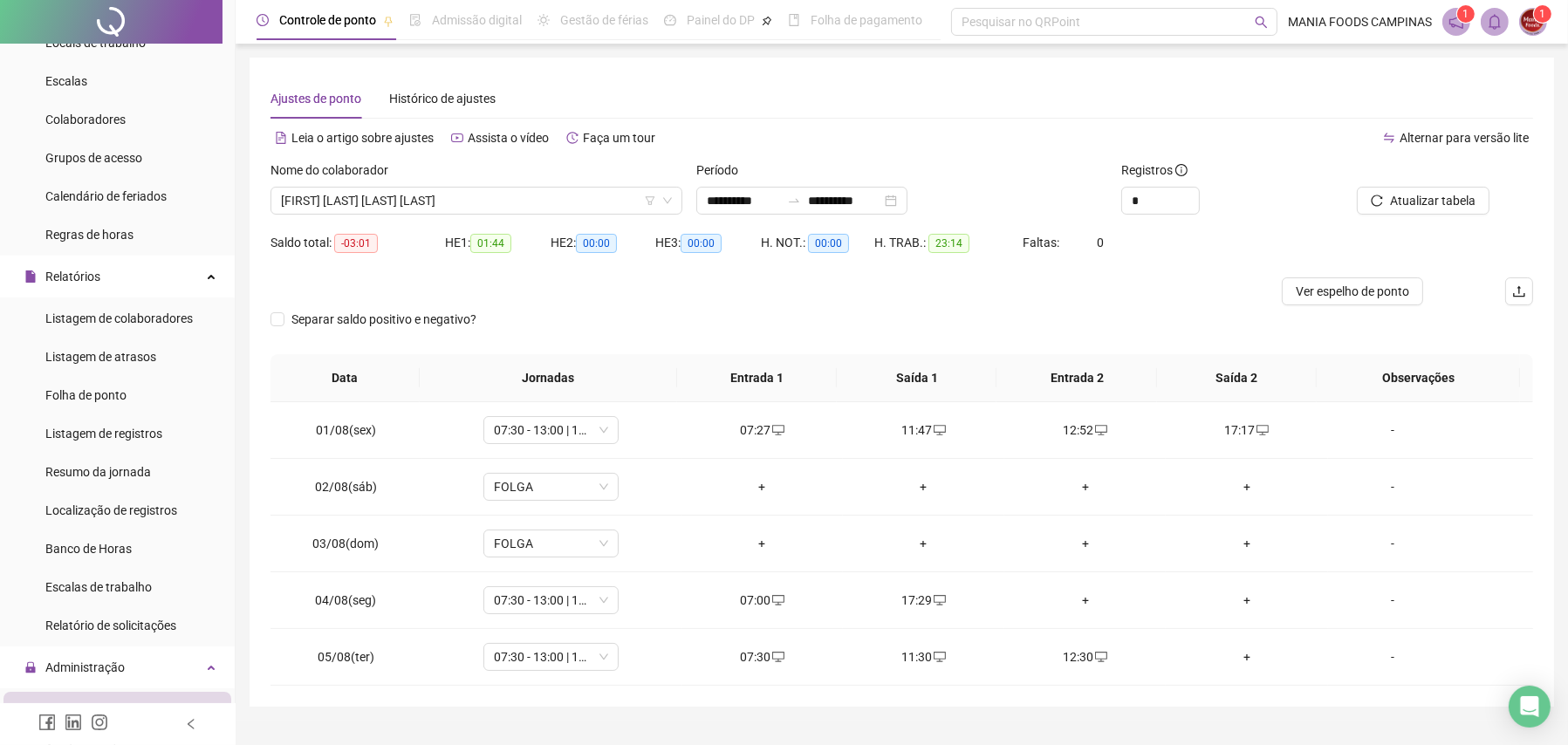 scroll, scrollTop: 262, scrollLeft: 0, axis: vertical 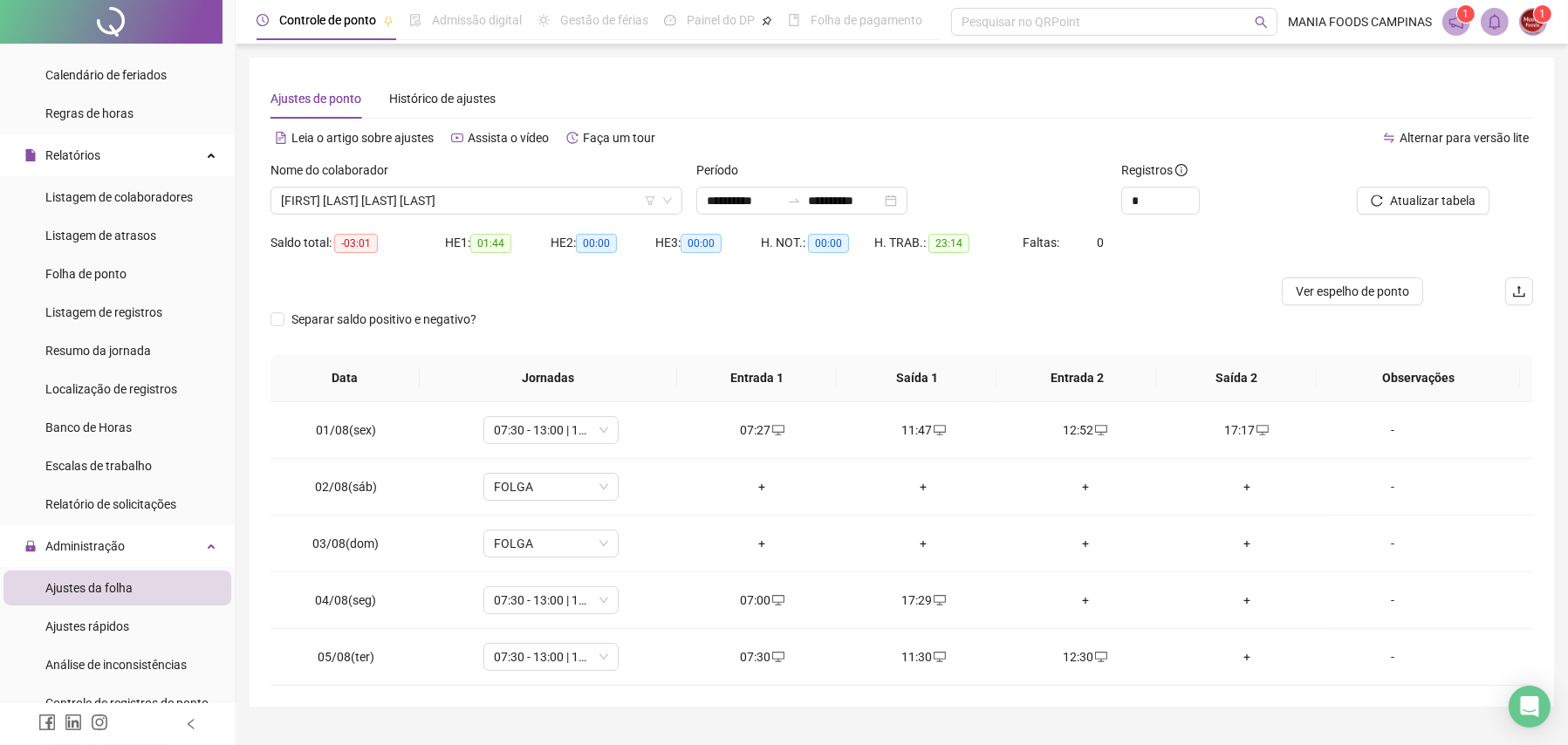 click on "Ajustes da folha" at bounding box center [117, 588] 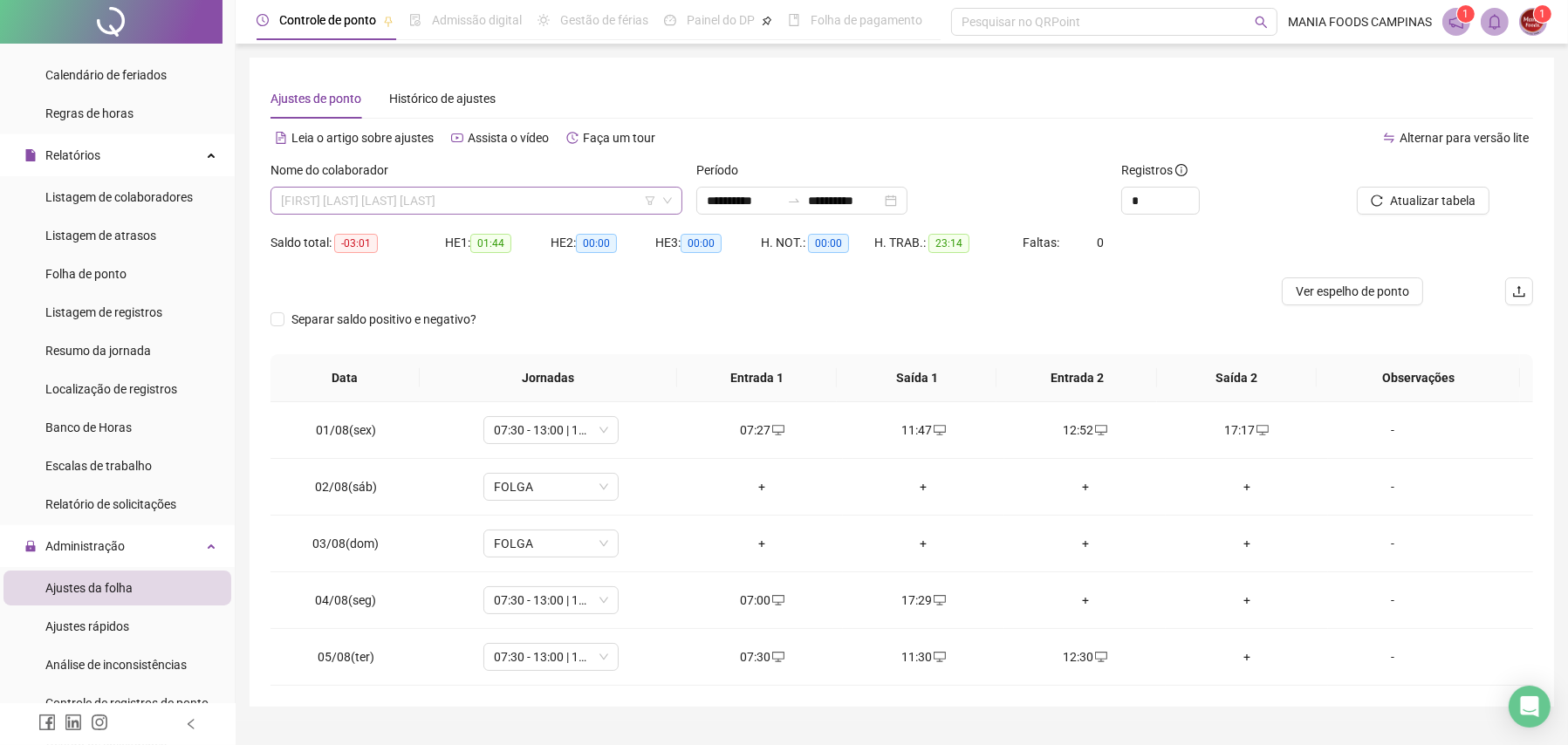 click on "[FIRST] [LAST] [LAST] [LAST]" at bounding box center (476, 201) 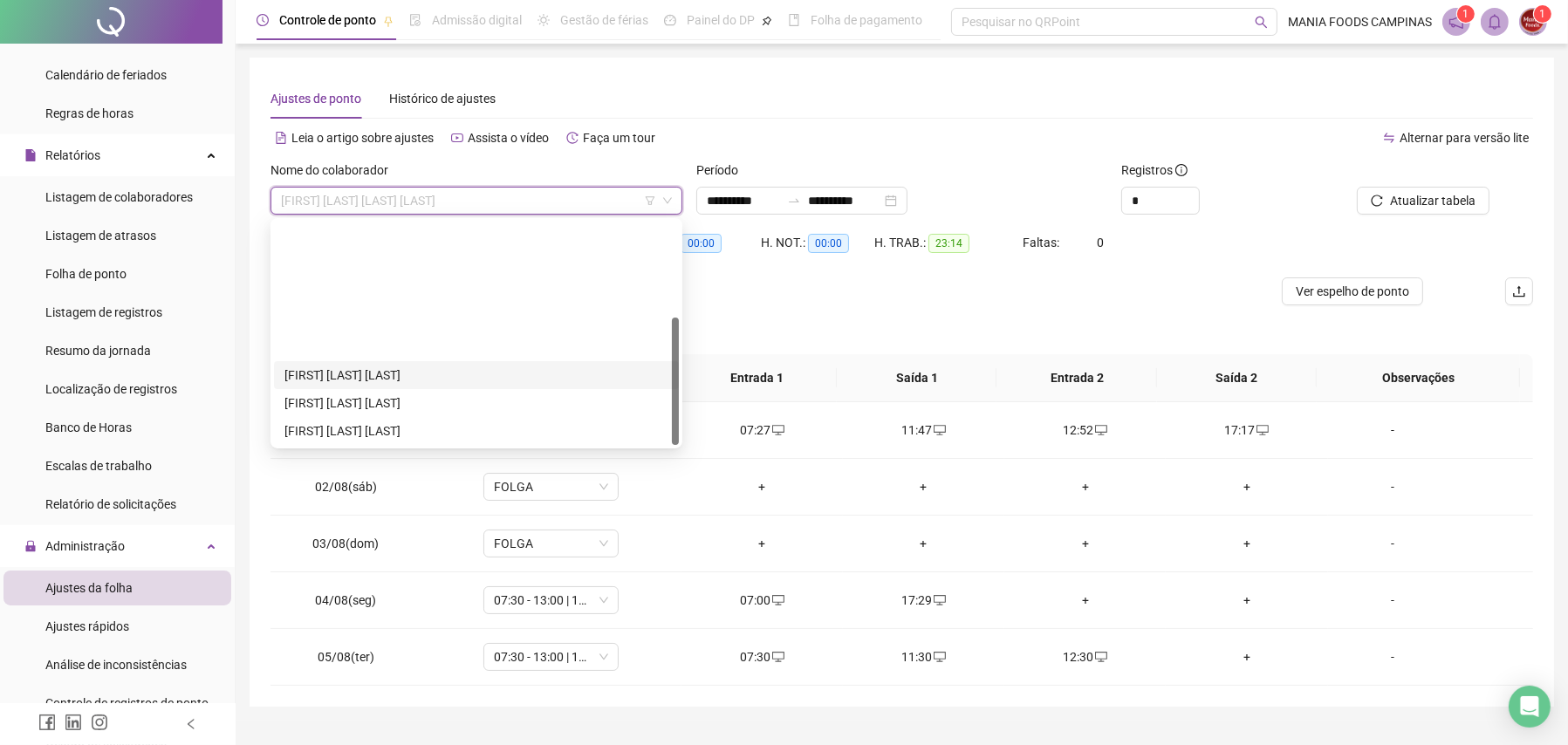 scroll, scrollTop: 167, scrollLeft: 0, axis: vertical 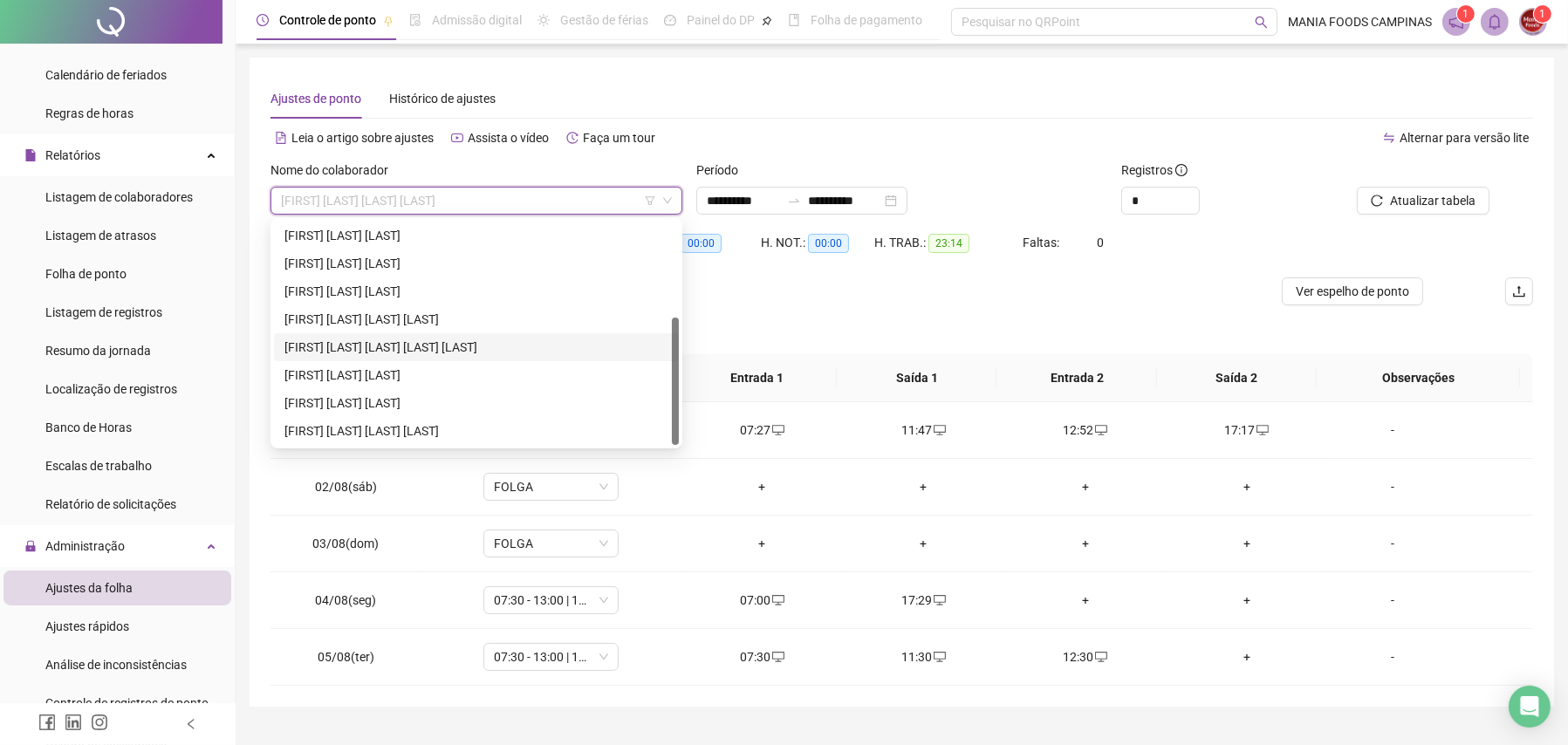 click on "[FIRST] [LAST] [LAST] [LAST] [LAST]" at bounding box center (476, 347) 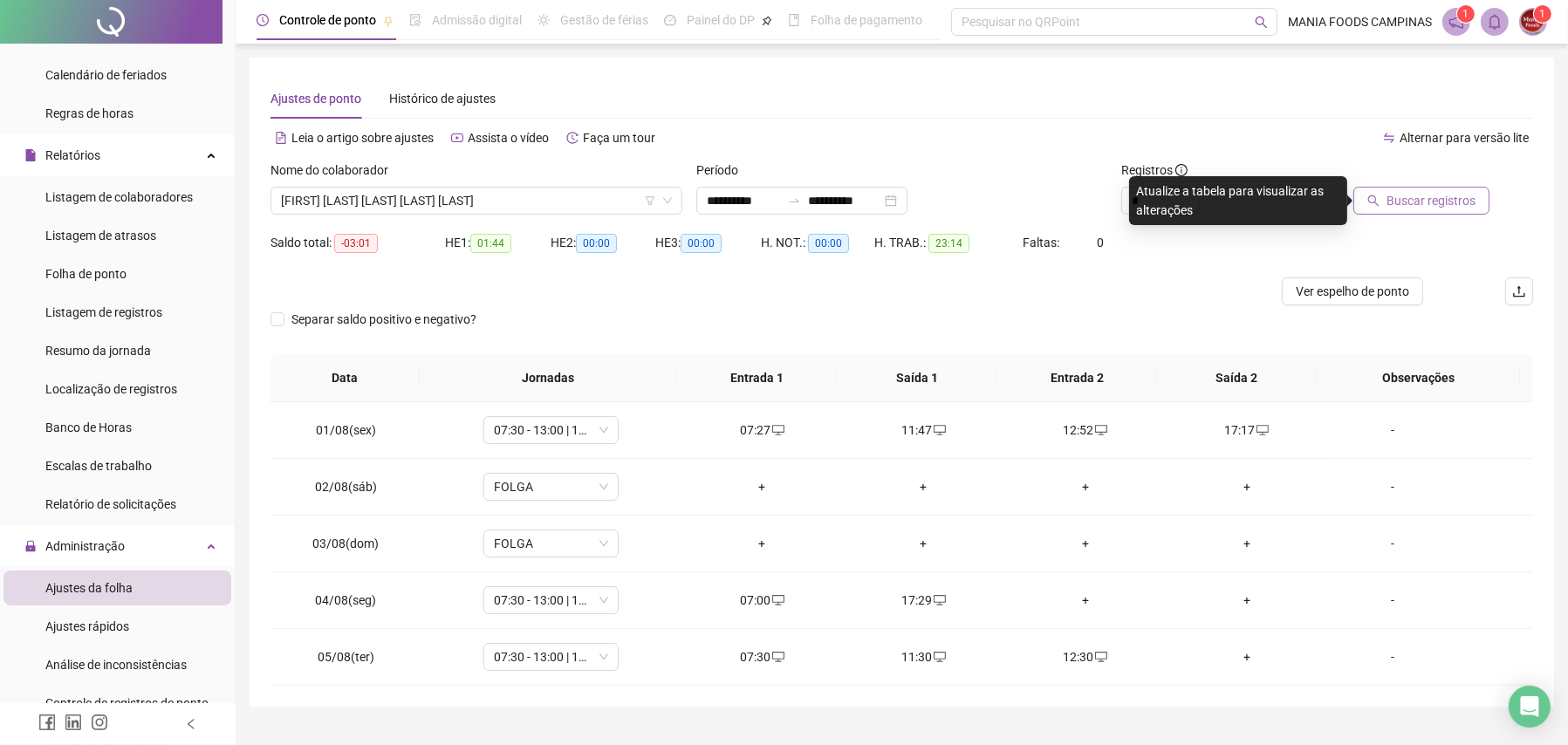 click 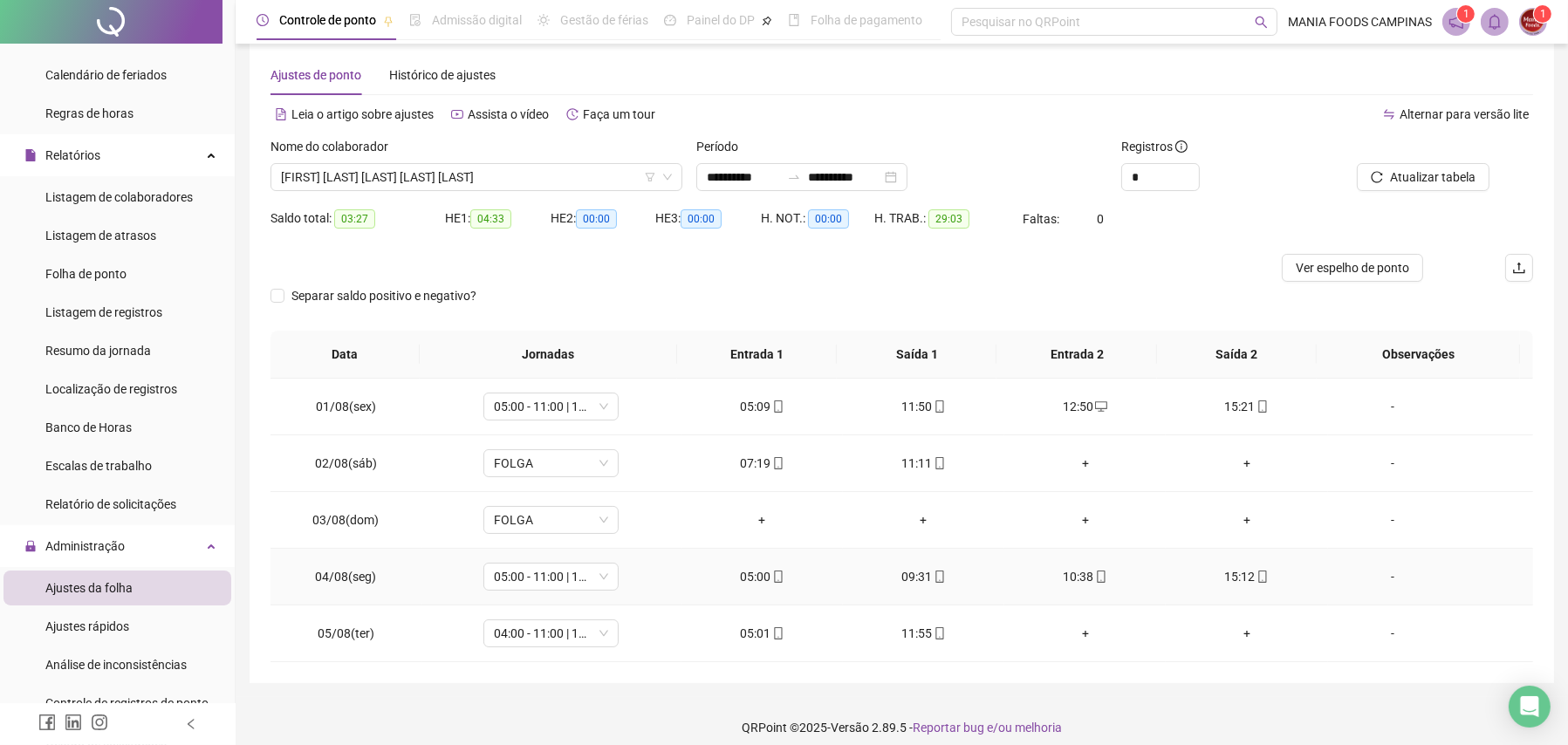scroll, scrollTop: 36, scrollLeft: 0, axis: vertical 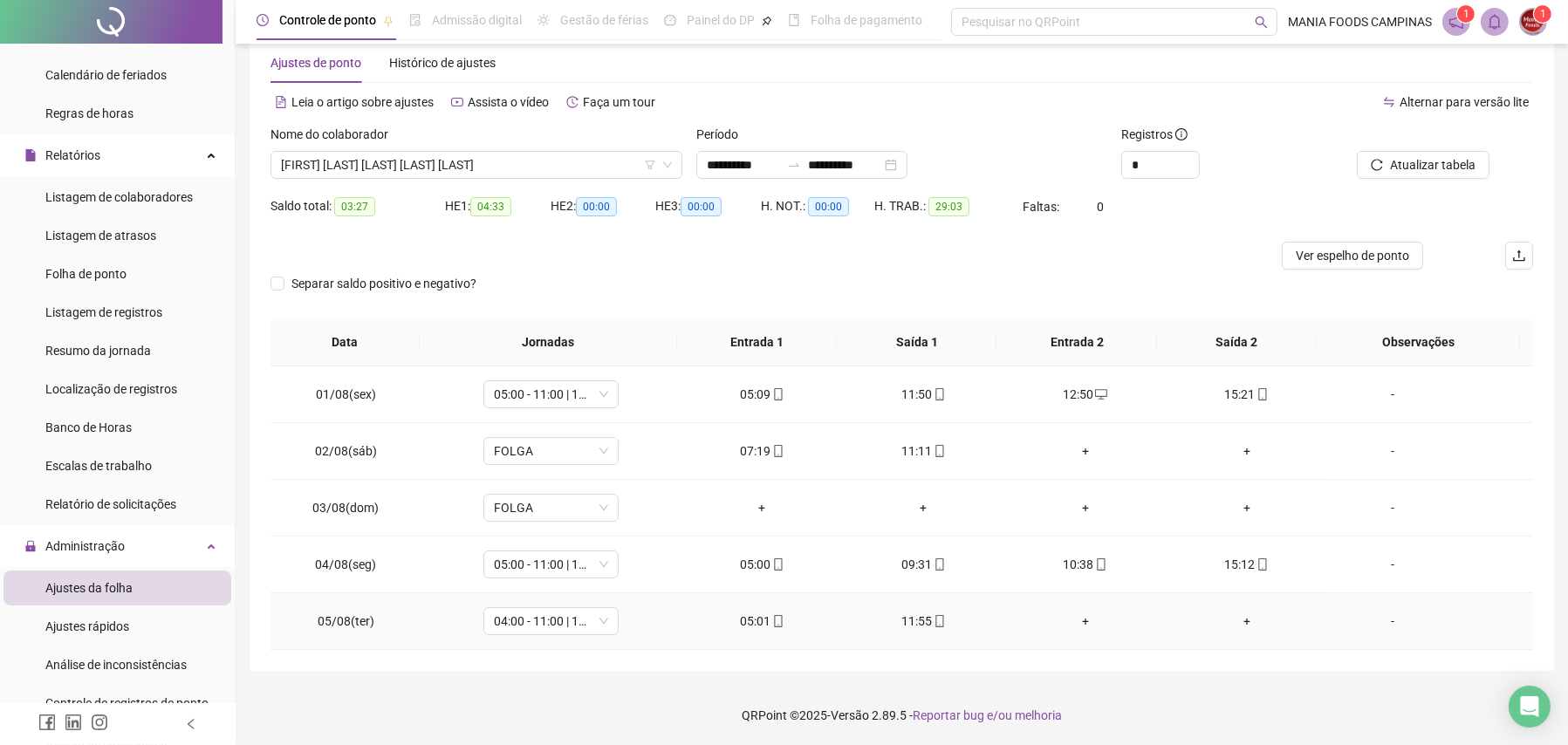 click on "+" at bounding box center [1085, 621] 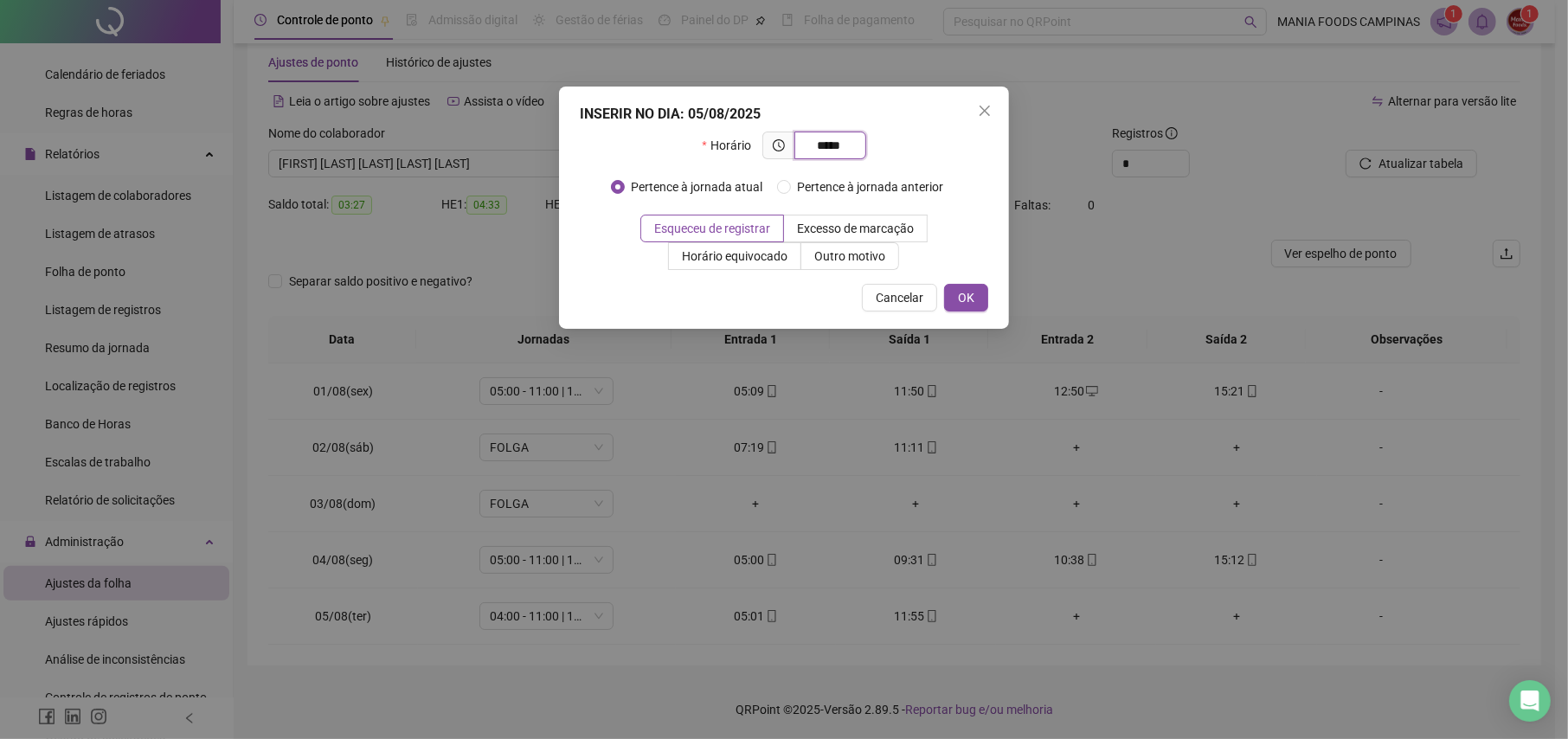 type on "*****" 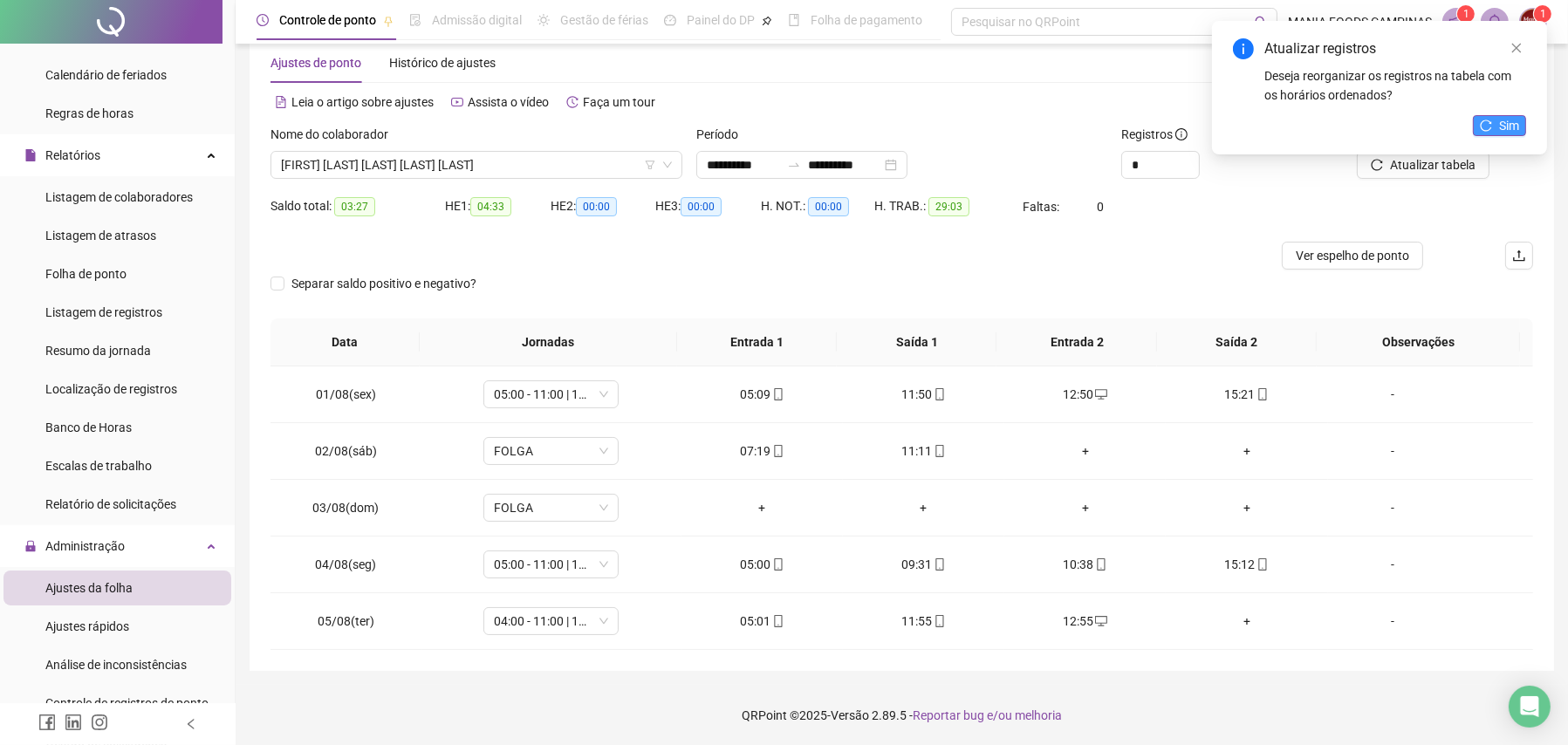 click 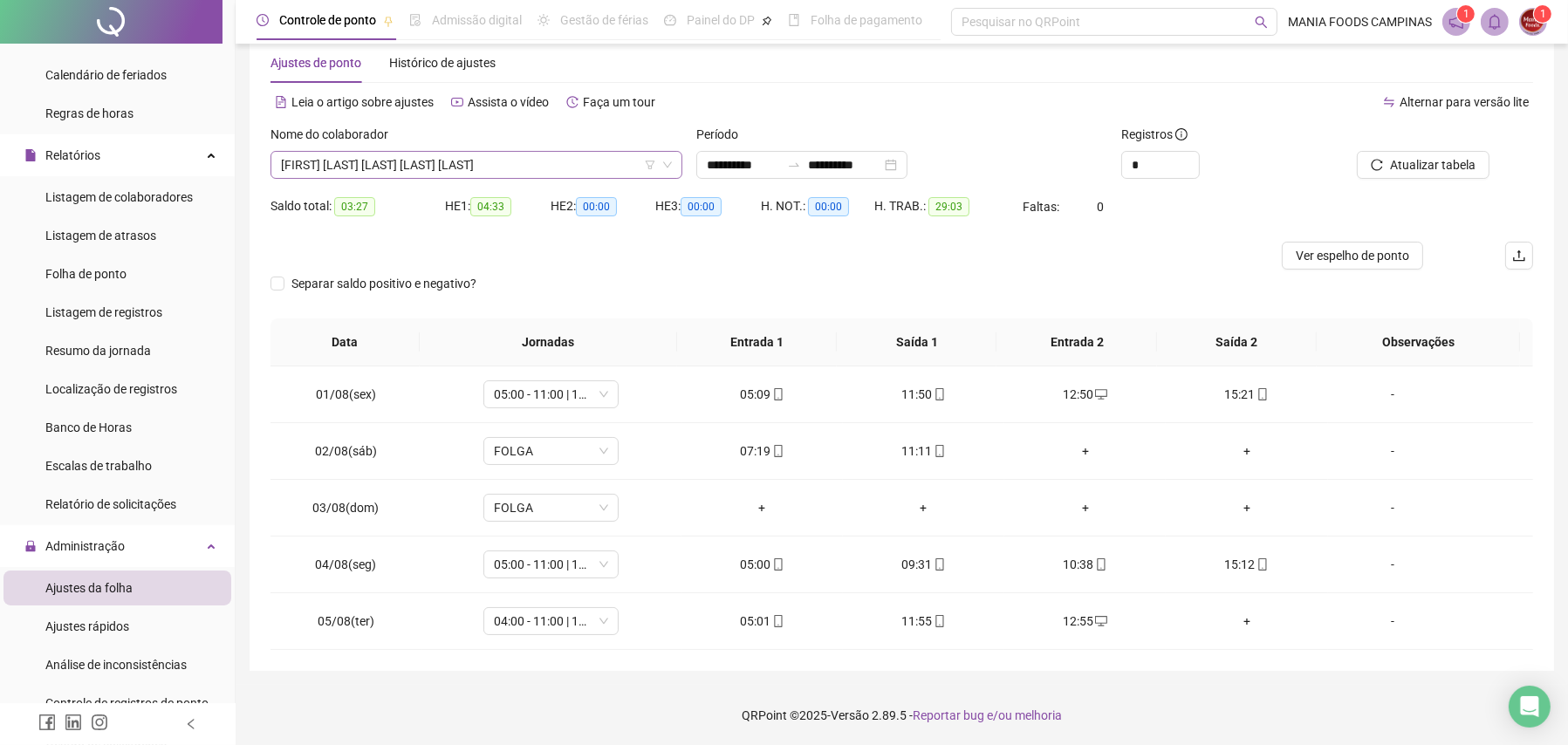 click on "[FIRST] [LAST] [LAST] [LAST] [LAST]" at bounding box center (476, 165) 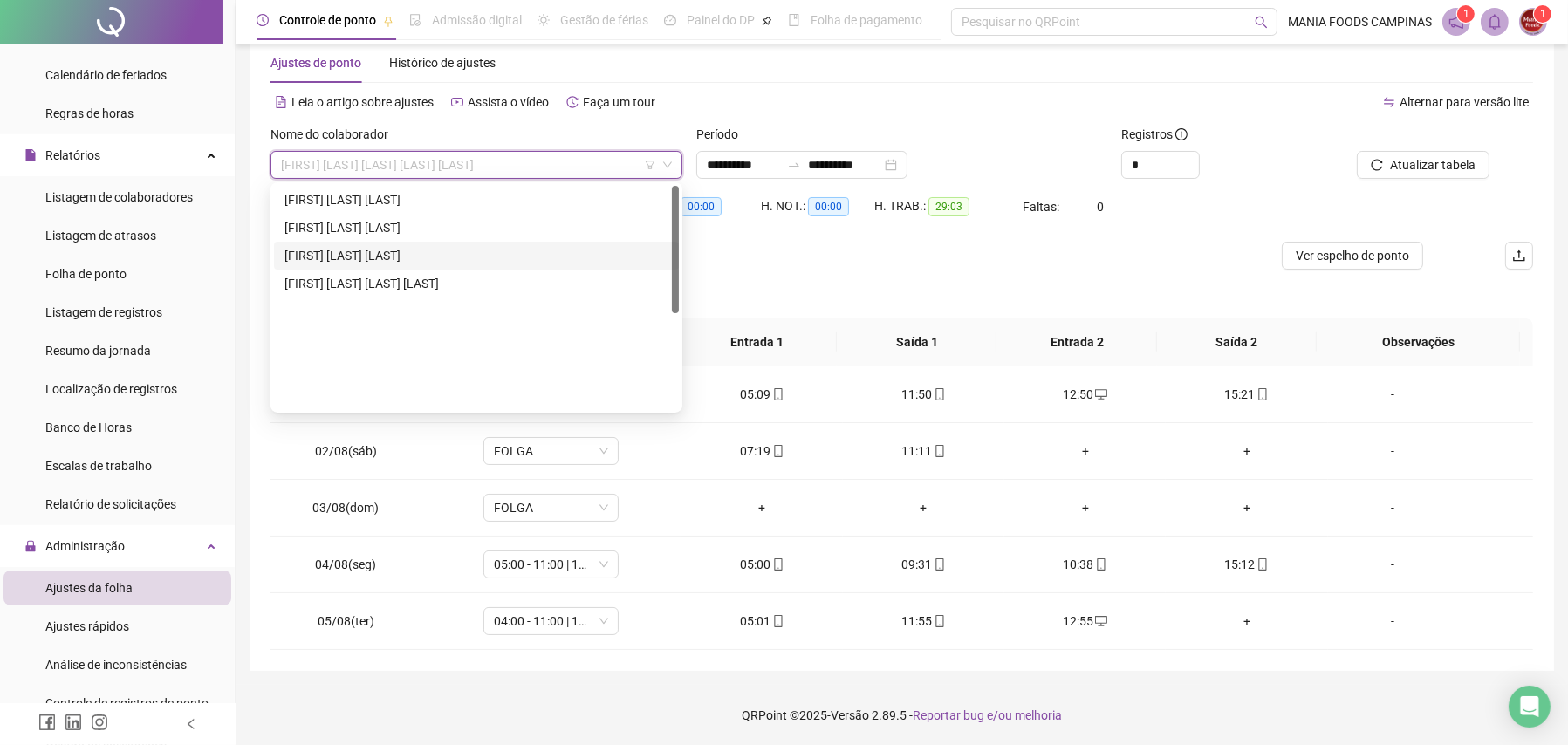 scroll, scrollTop: 0, scrollLeft: 0, axis: both 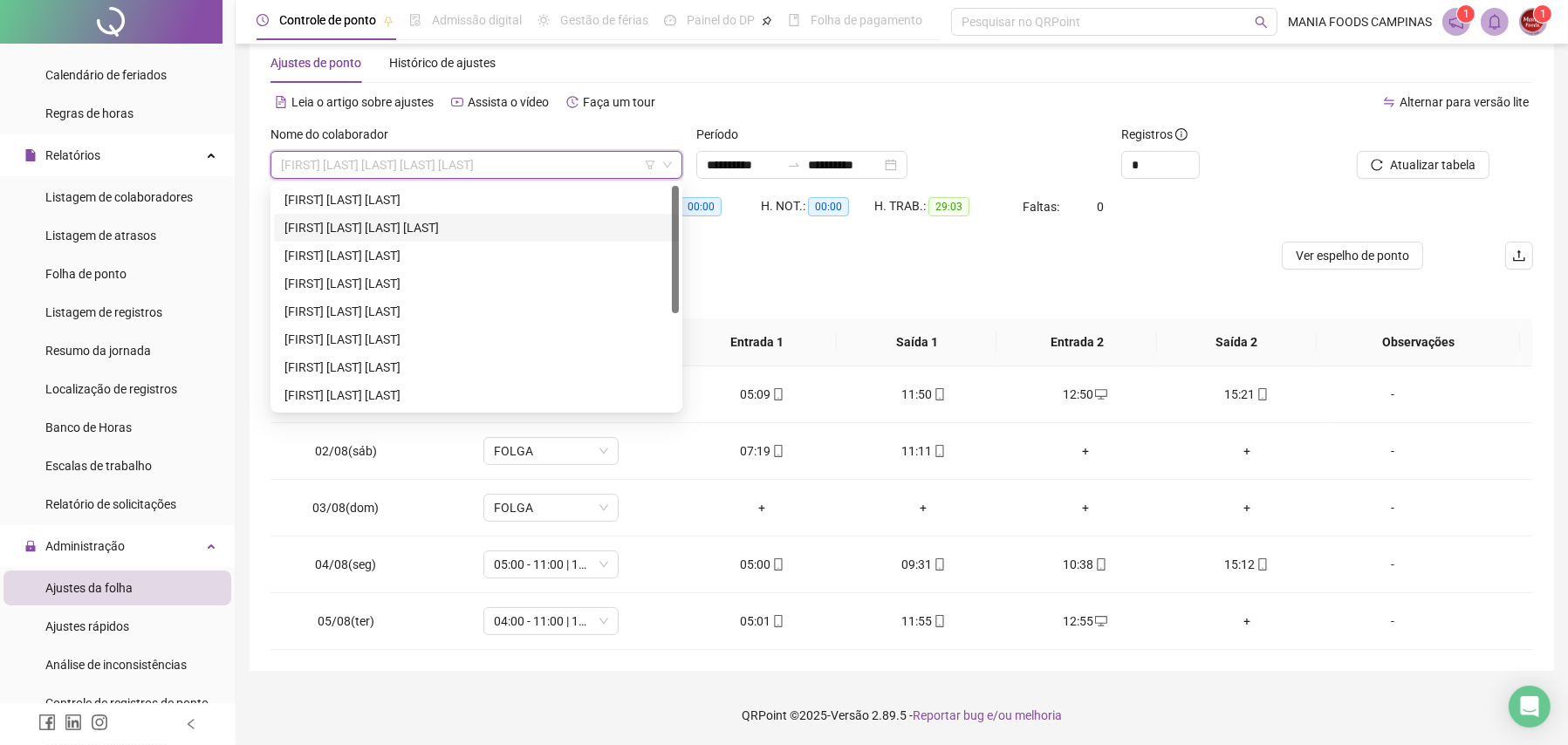 click on "[FIRST] [LAST] [LAST] [LAST]" at bounding box center (476, 228) 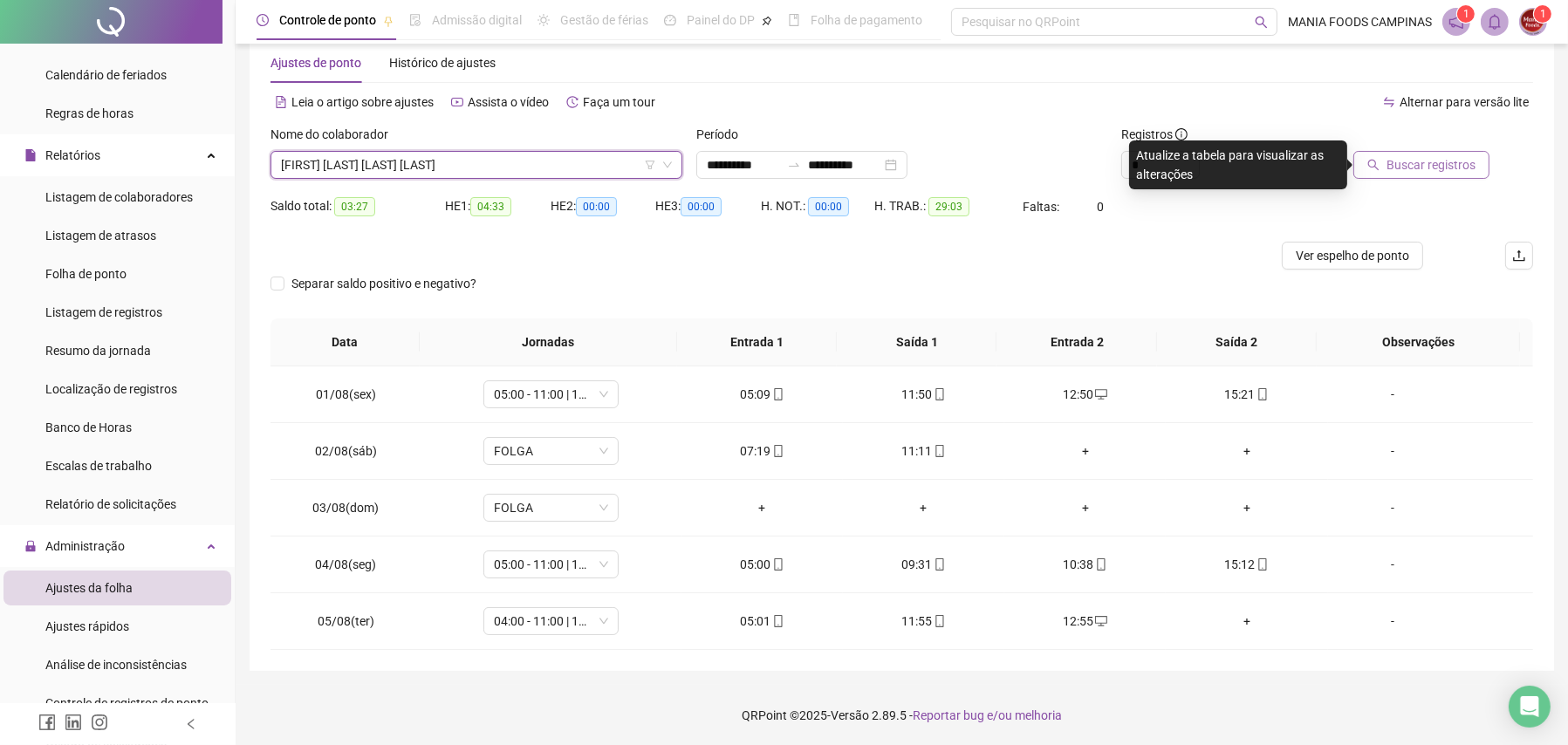 click on "Buscar registros" at bounding box center (1431, 165) 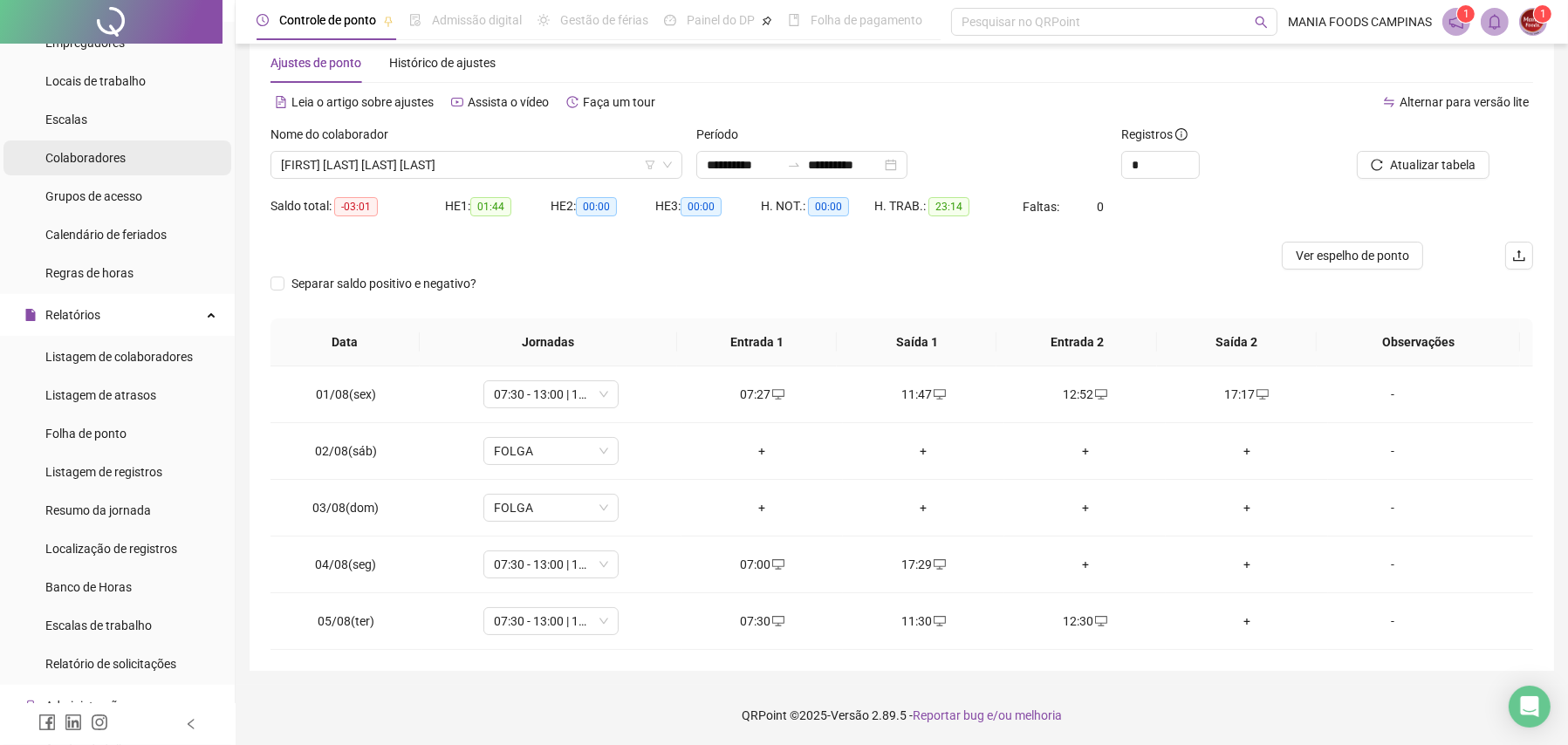 scroll, scrollTop: 0, scrollLeft: 0, axis: both 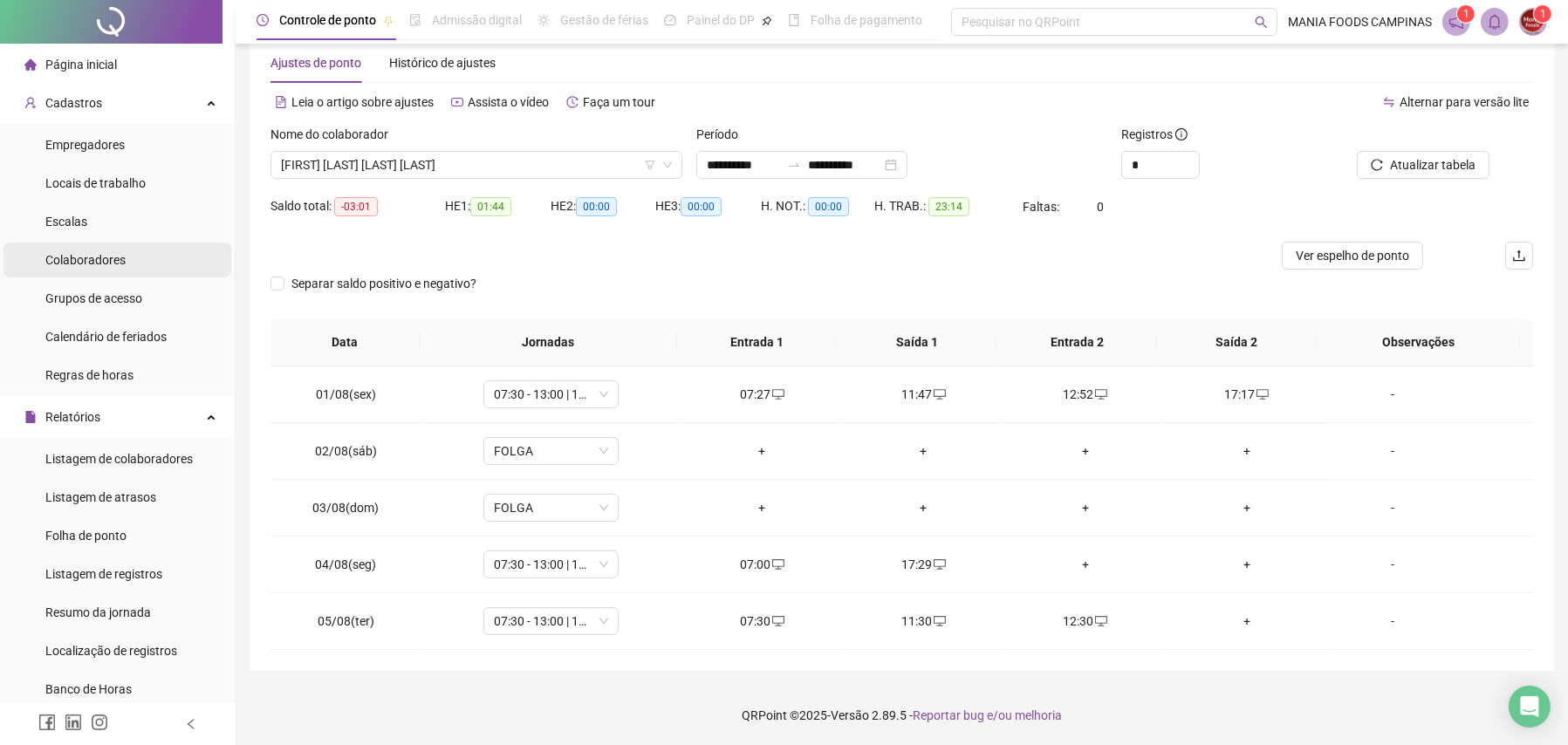 click on "Colaboradores" at bounding box center [86, 260] 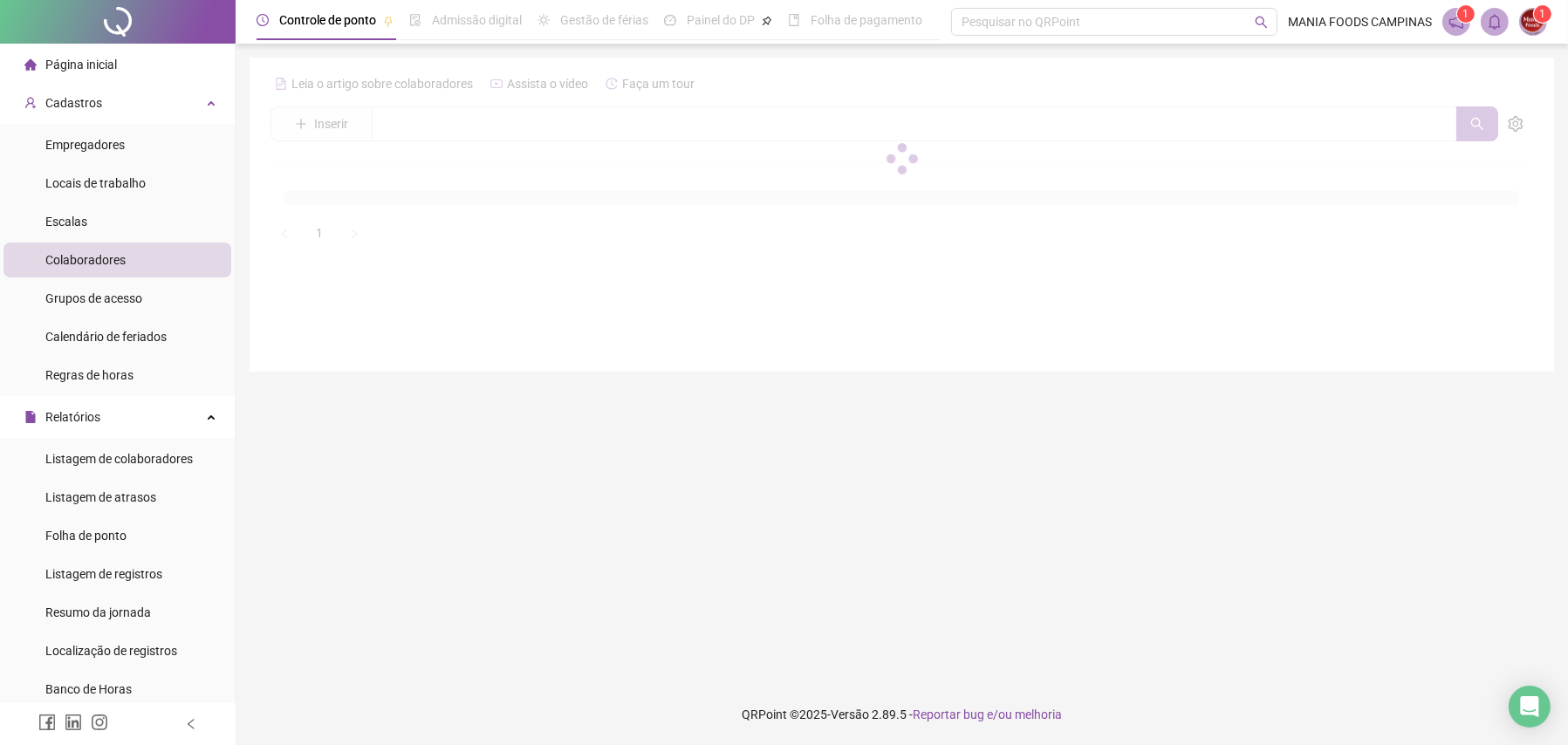 scroll, scrollTop: 0, scrollLeft: 0, axis: both 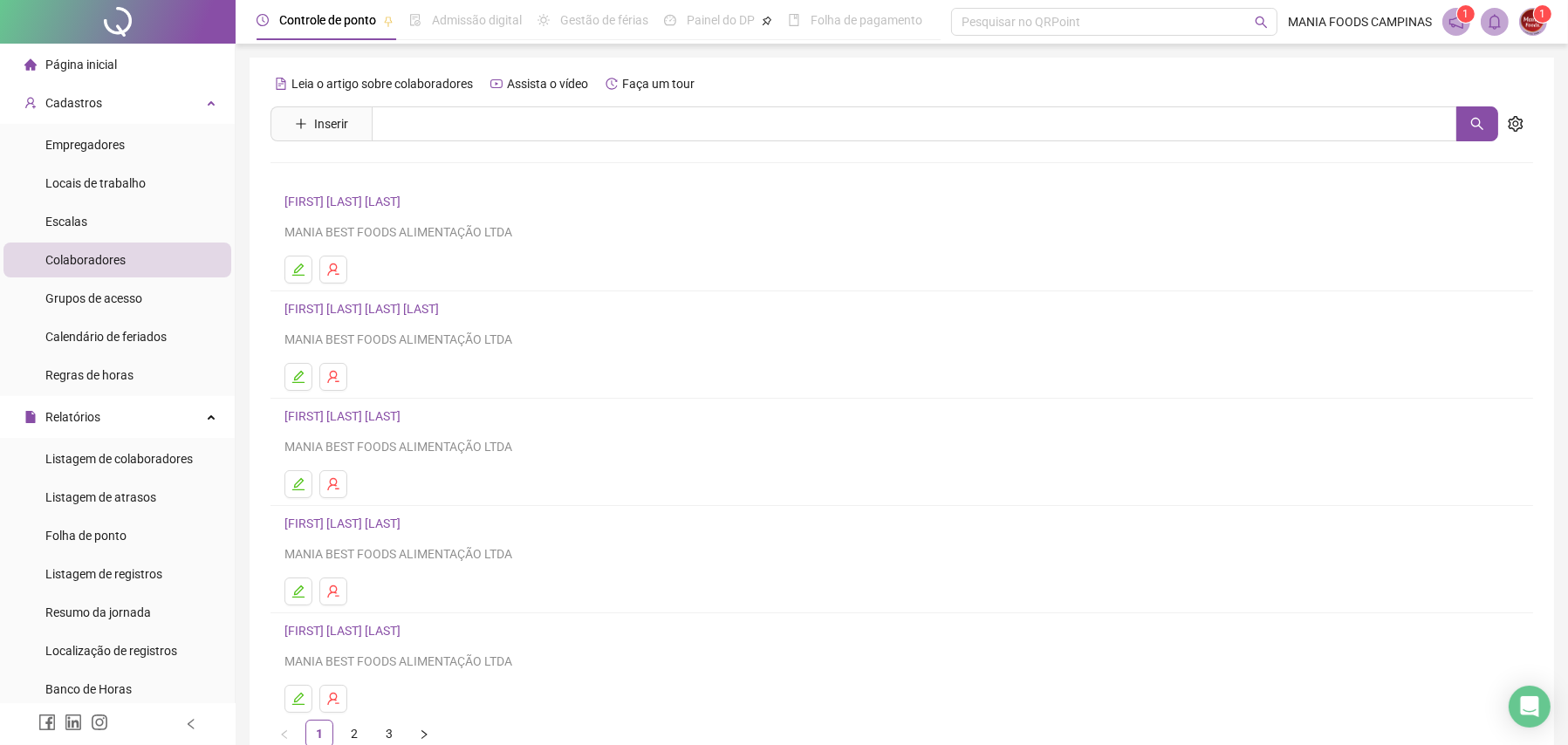 click on "[FIRST] [LAST] [LAST] [LAST]" at bounding box center [901, 309] 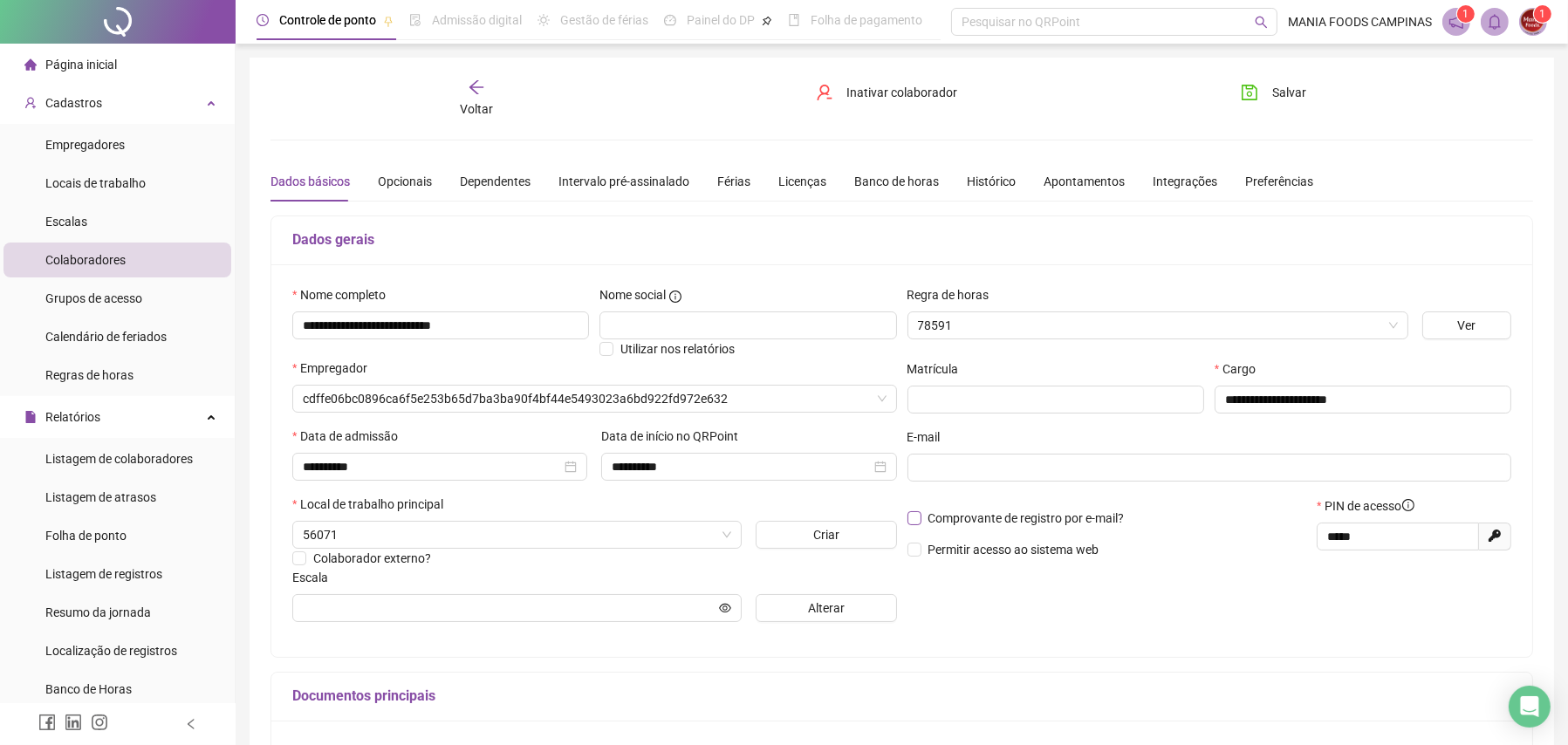 type on "**********" 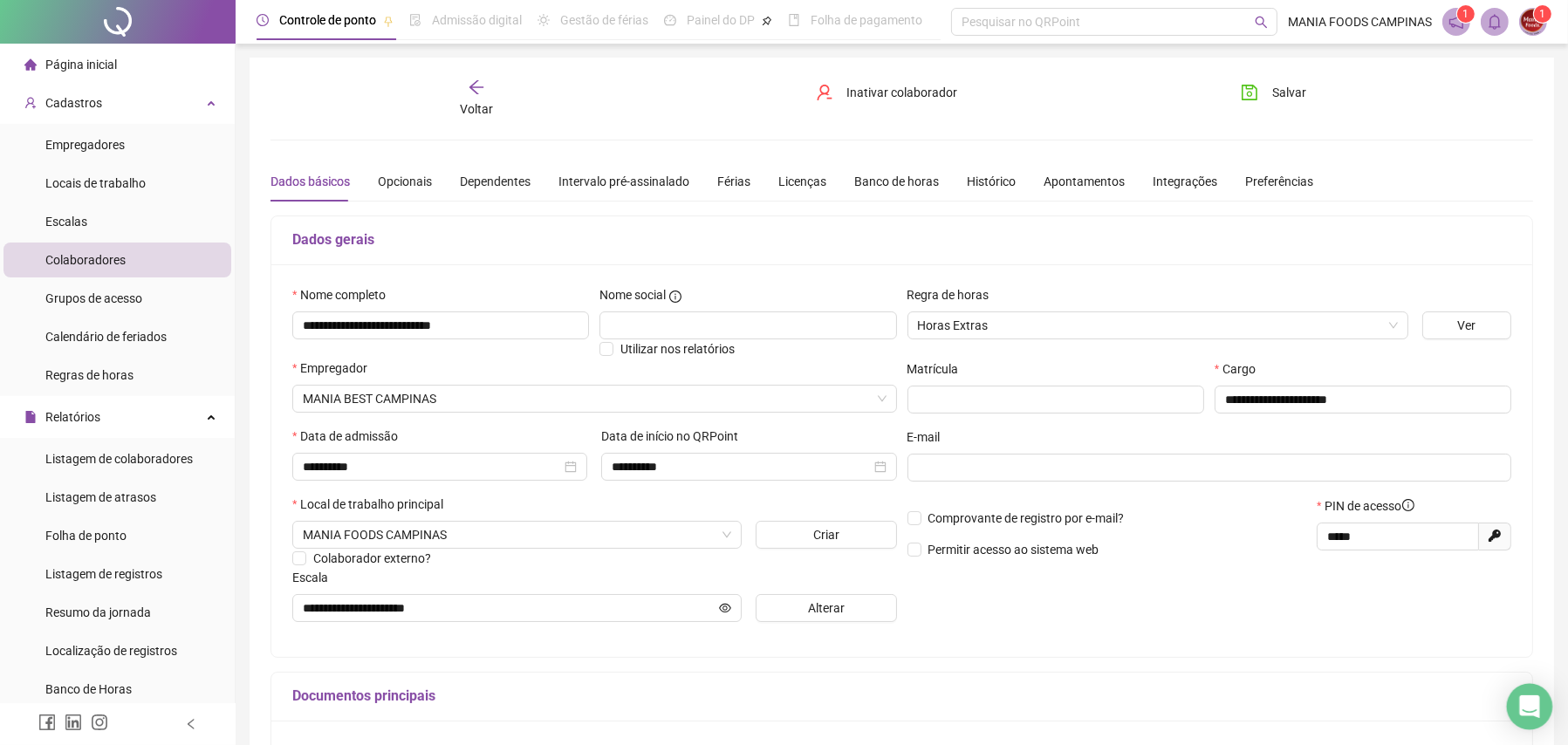 click at bounding box center [1530, 707] 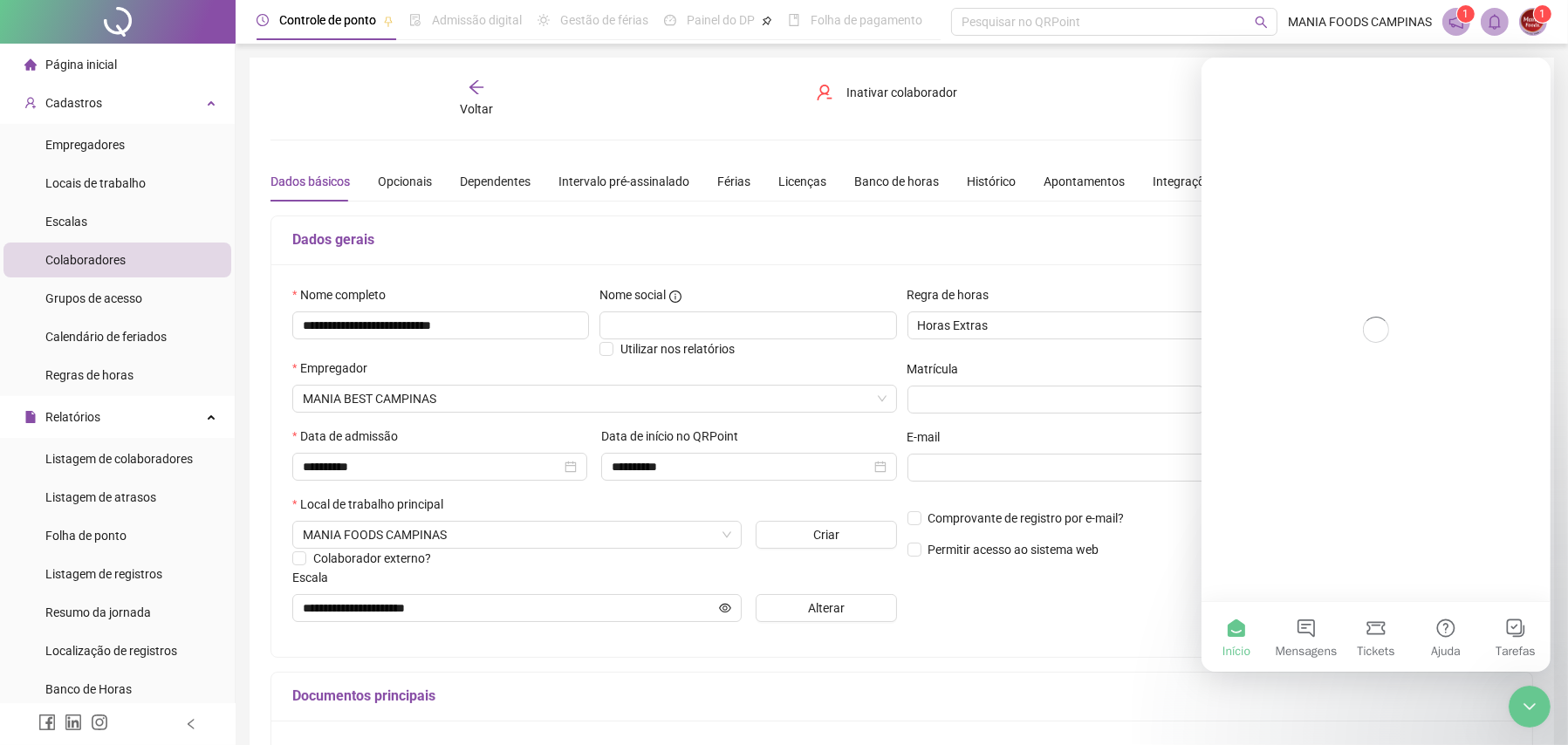 scroll, scrollTop: 0, scrollLeft: 0, axis: both 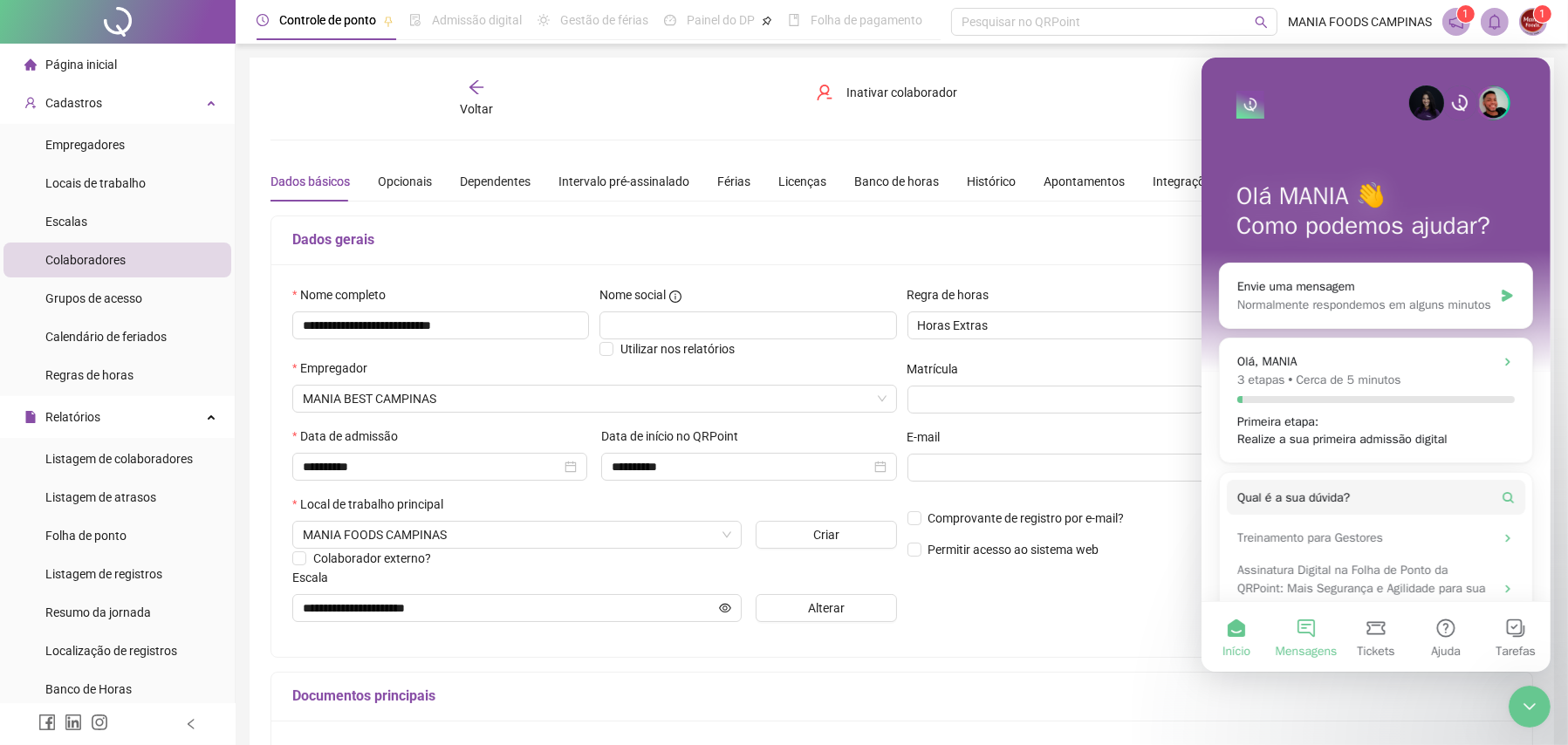 click on "Mensagens" at bounding box center (1305, 637) 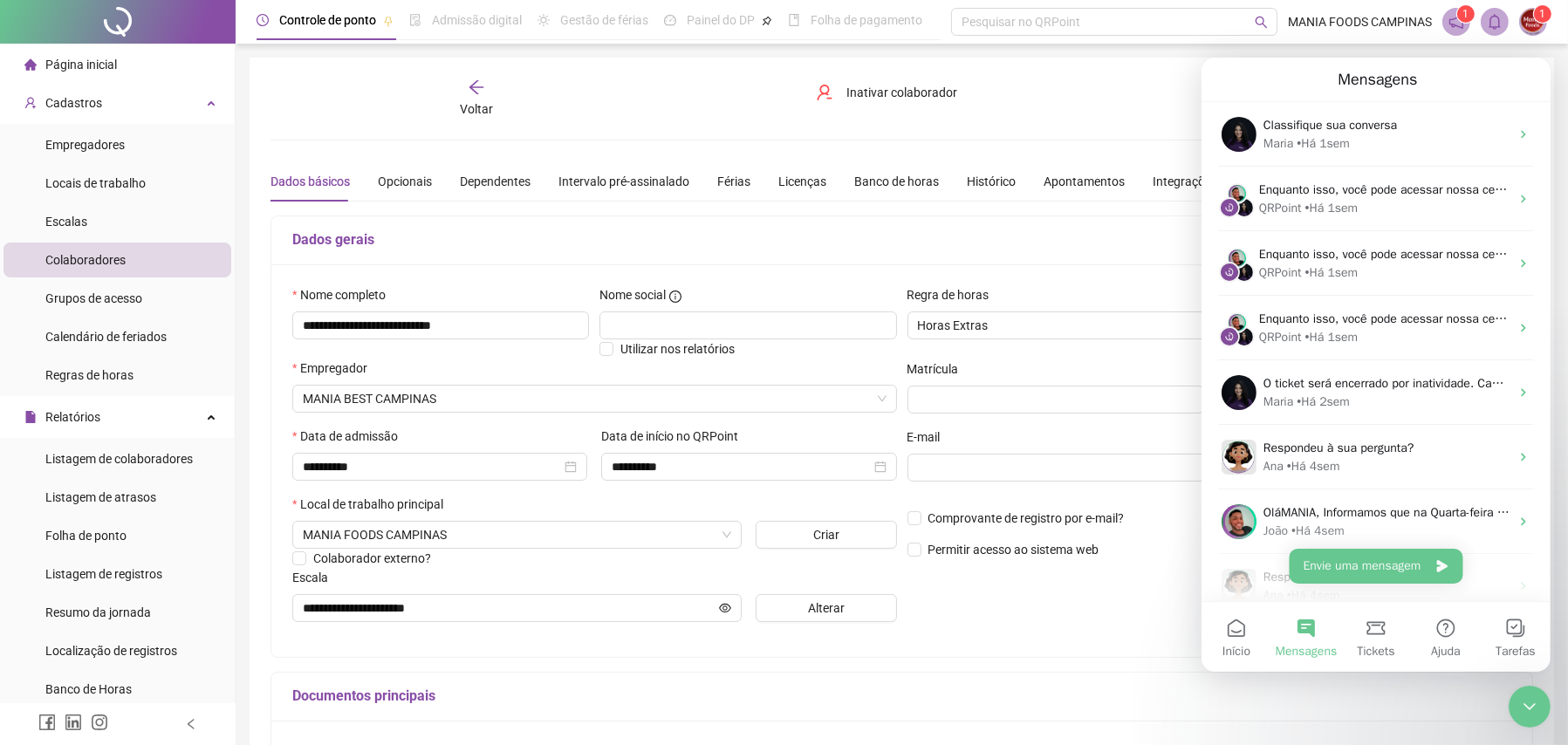 click on "**********" at bounding box center [901, 489] 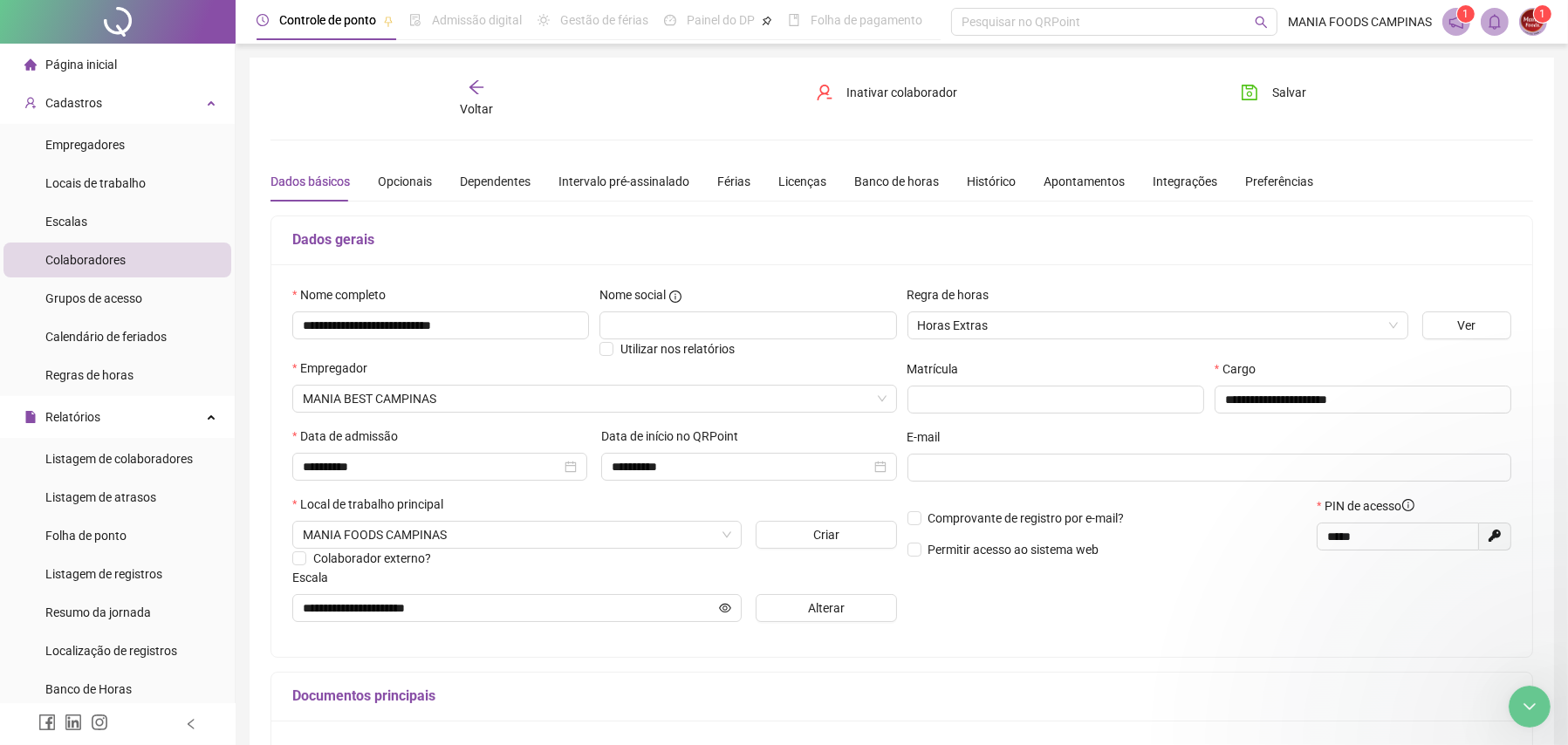 scroll, scrollTop: 0, scrollLeft: 0, axis: both 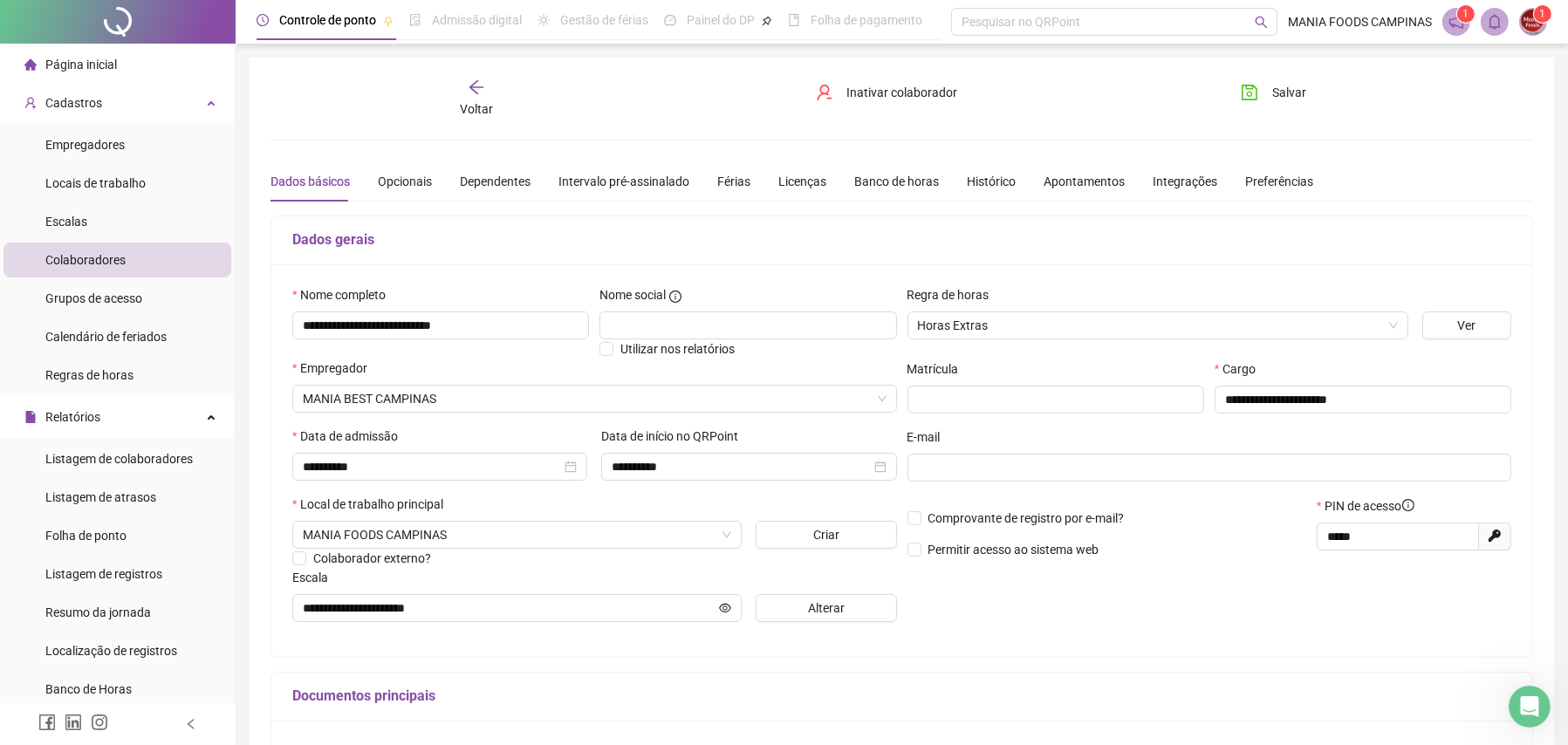click on "**********" at bounding box center (901, 557) 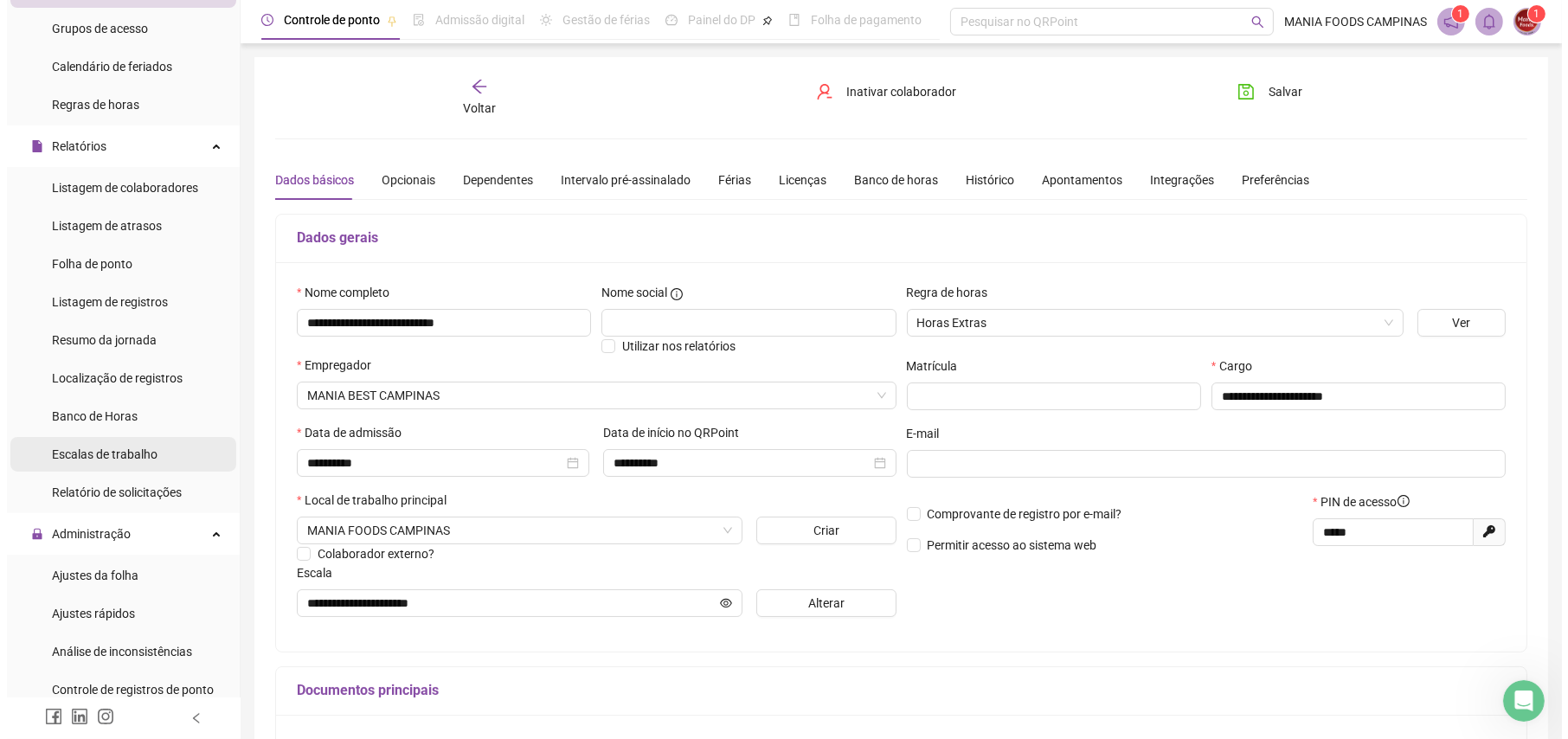 scroll, scrollTop: 346, scrollLeft: 0, axis: vertical 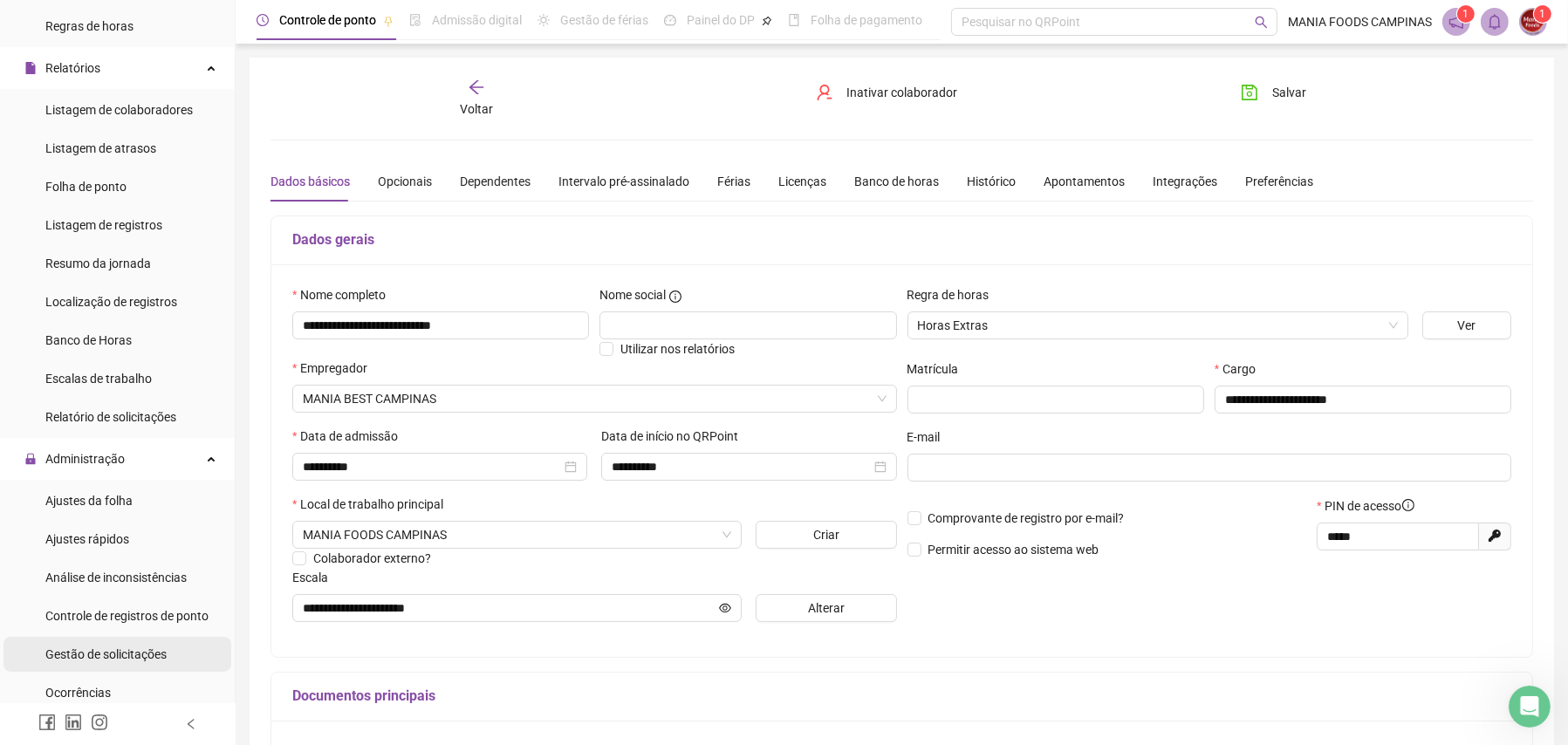 click on "Gestão de solicitações" at bounding box center [106, 654] 